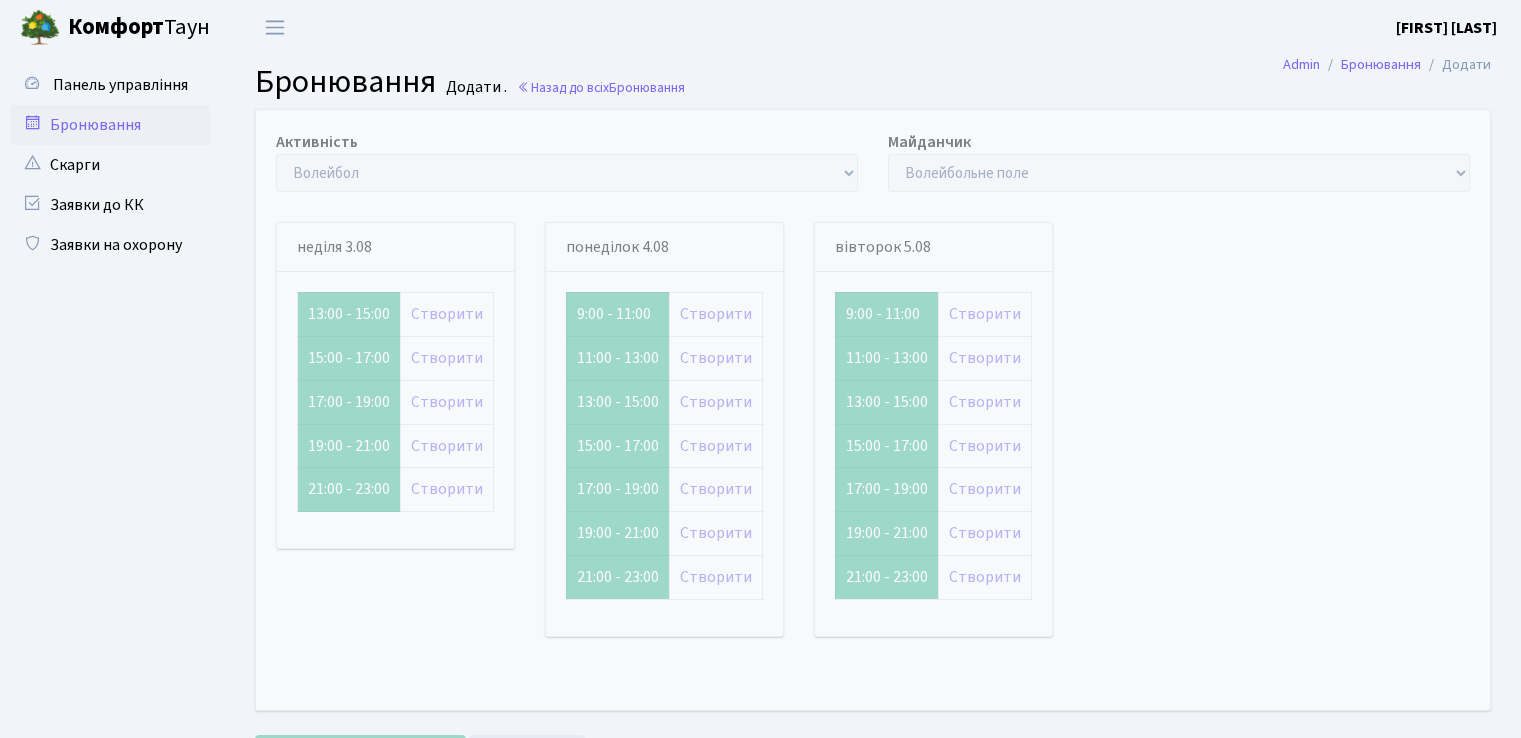 scroll, scrollTop: 0, scrollLeft: 0, axis: both 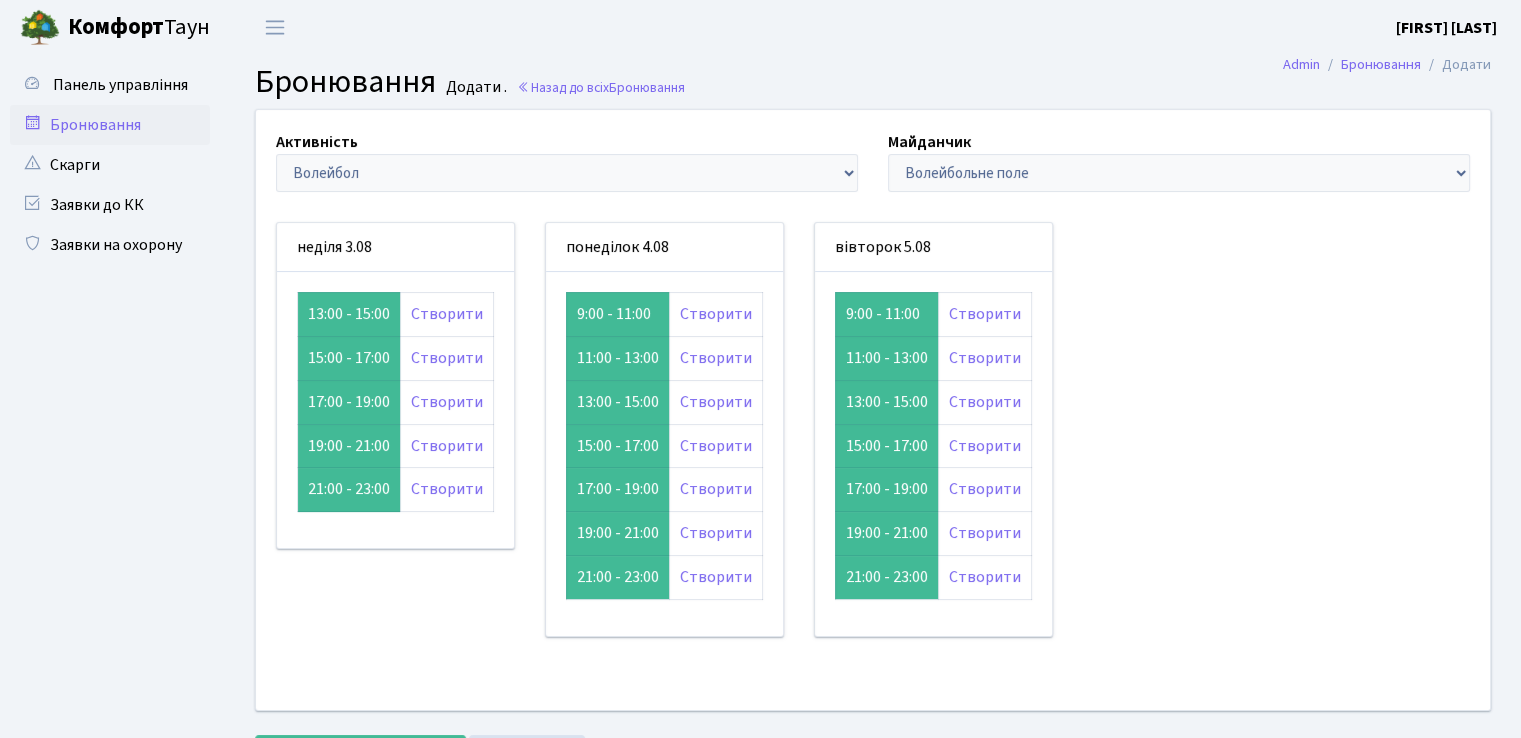 click on "Бронювання" at bounding box center [110, 125] 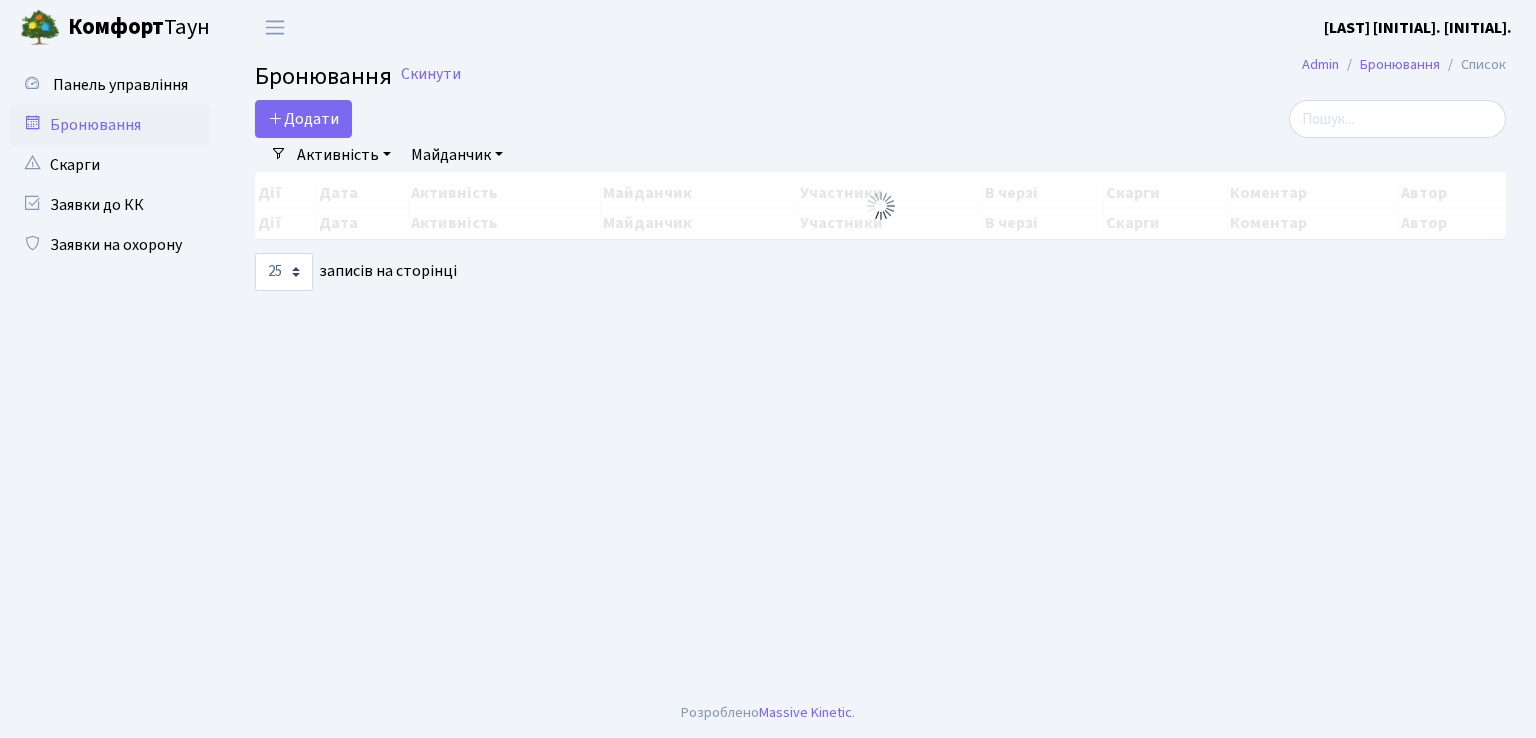 select on "25" 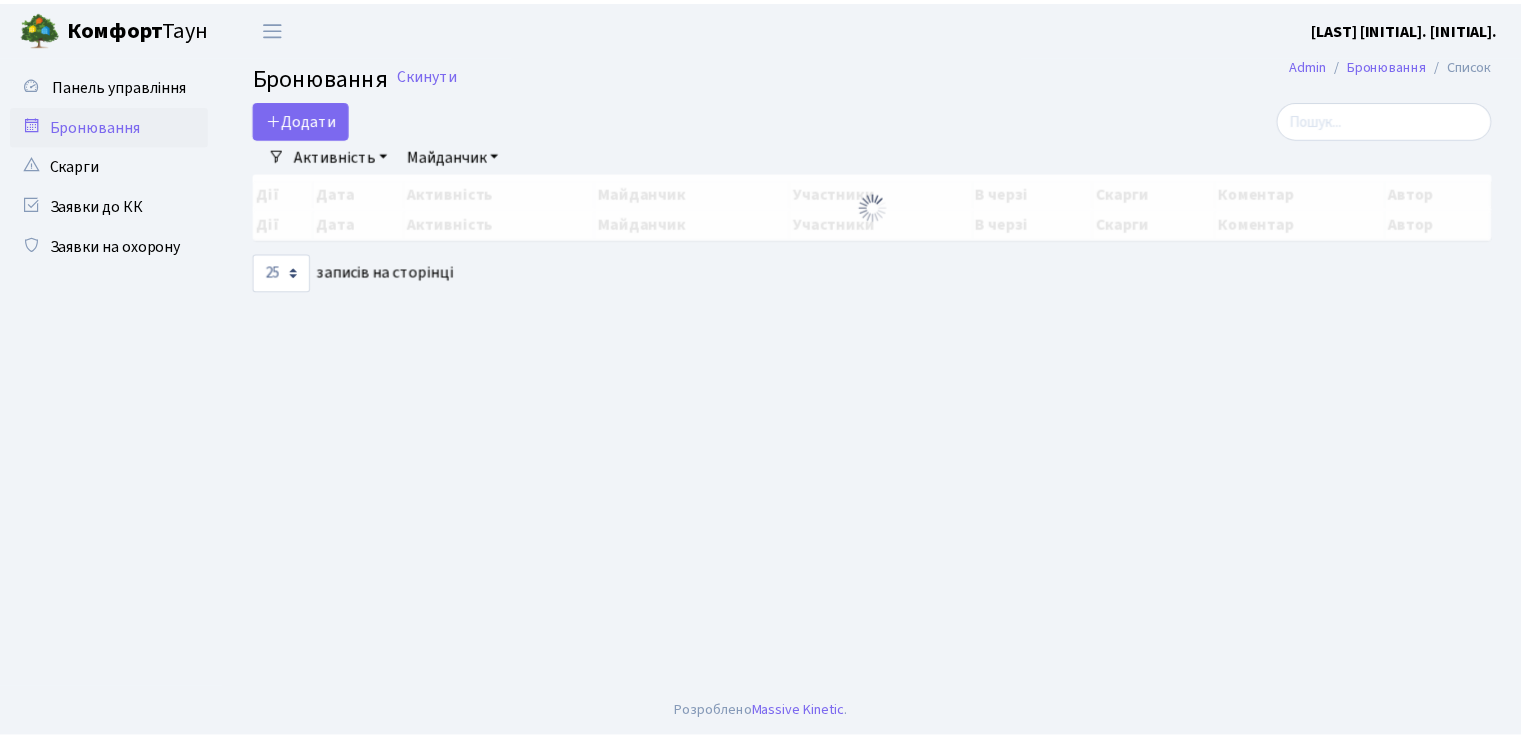 scroll, scrollTop: 0, scrollLeft: 0, axis: both 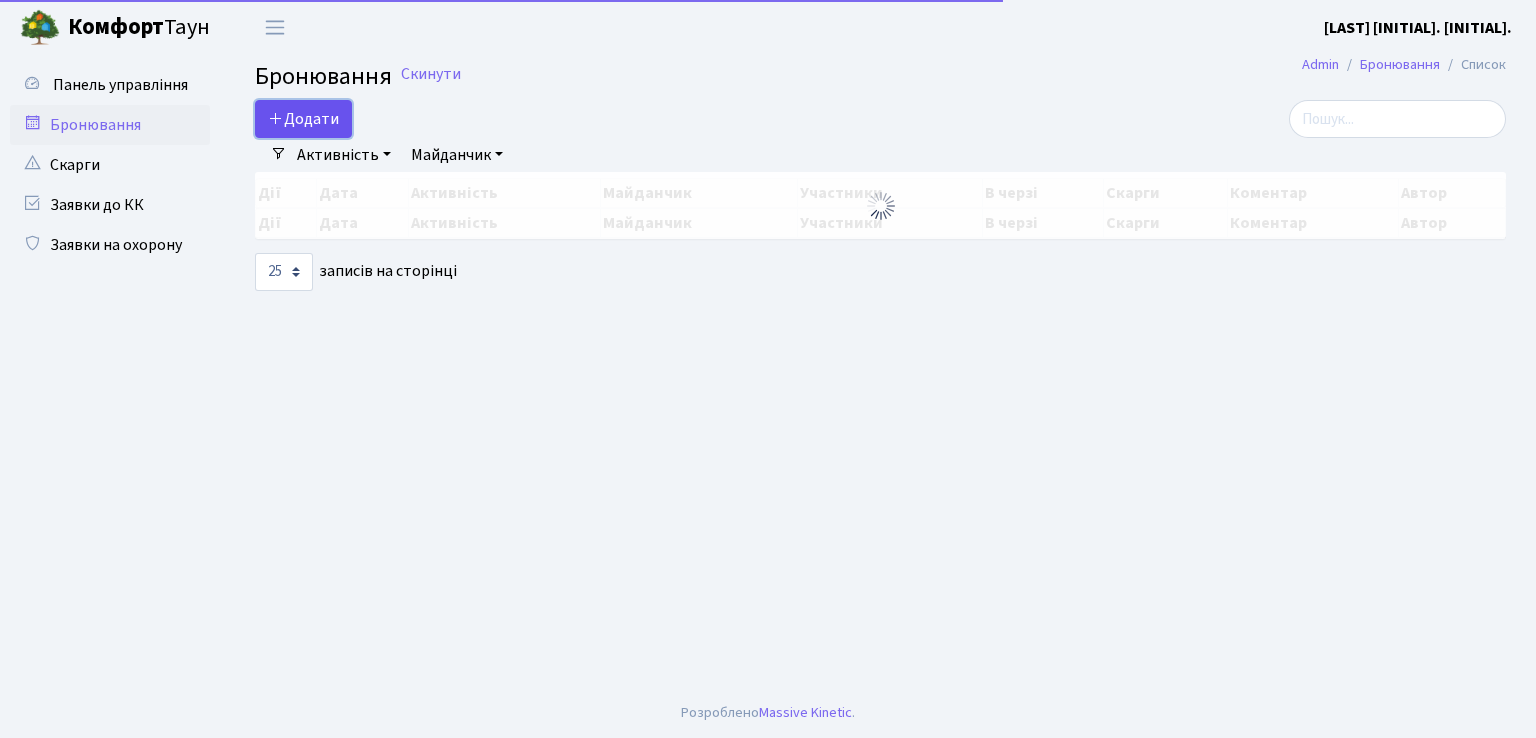 click on "Додати" at bounding box center [303, 119] 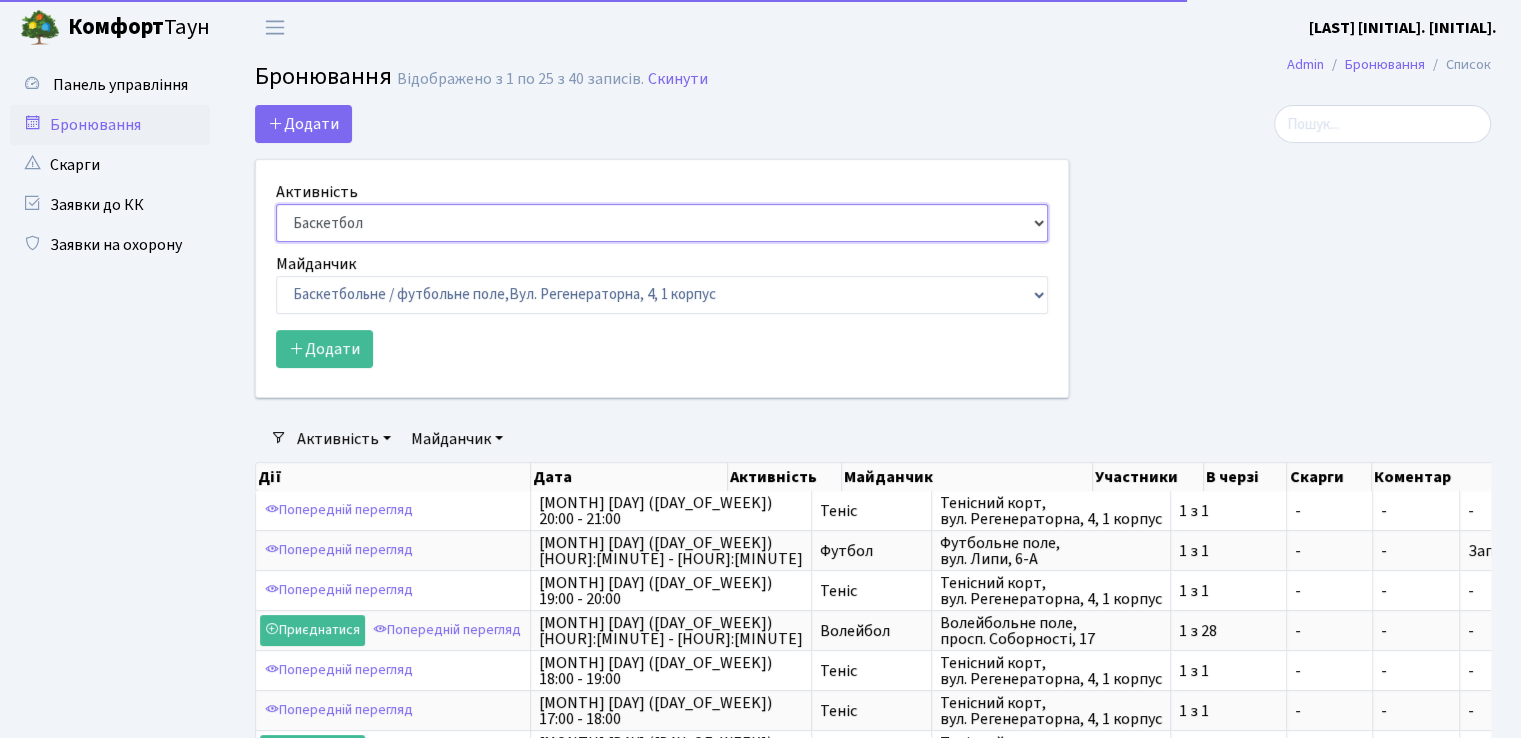 click on "Баскетбол
Волейбол
Йога
Катання на роликах
Настільний теніс
Теніс
Футбол
Фітнес" at bounding box center (662, 223) 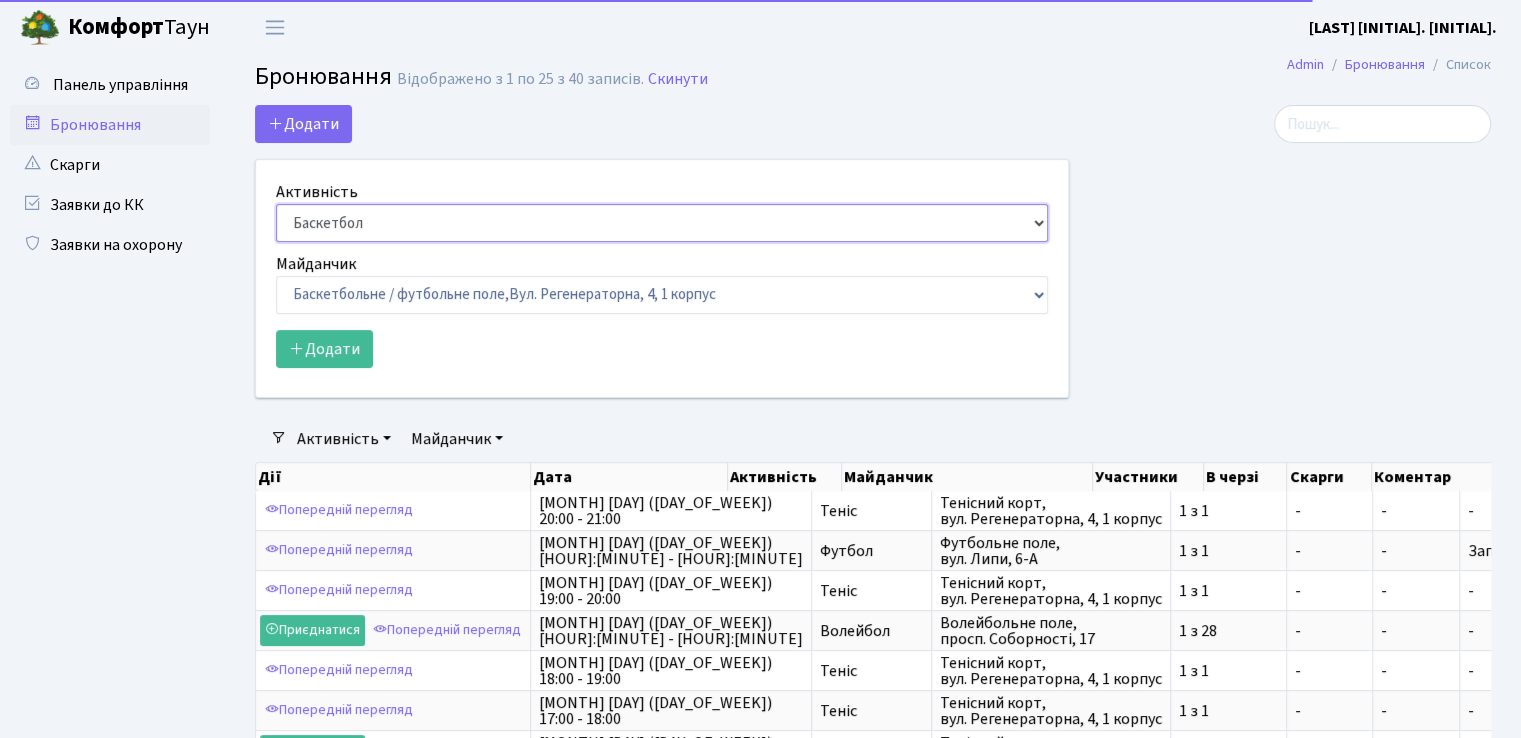 select on "4" 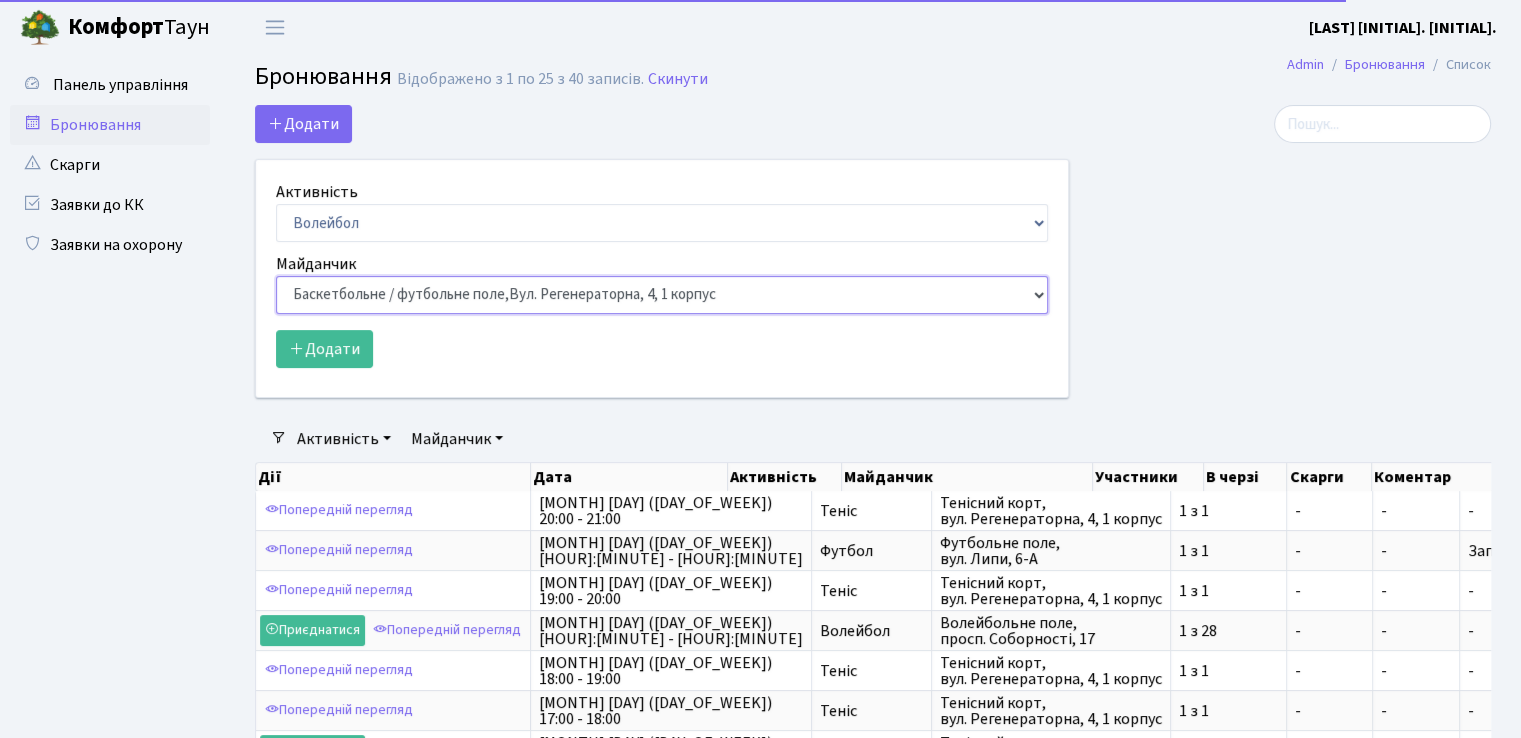 click on "Баскетбольне / футбольне поле, [ADDRESS], [BUILDING] корпус
Баскетбольне поле,  вул. [ADDRESS], [BUILDING] корпус
Баскетбольне поле,  просп. [ADDRESS]
Волейбольне поле,  вул. [ADDRESS], [BUILDING] корпус
Волейбольне поле,  [NUMBER] паркінг, вул. [ADDRESS]-[LETTER], [NUMBER]
Волейбольне поле,  просп. [ADDRESS]
Настільний теніс - стіл 1,  просп. [ADDRESS] Тенісний корт," at bounding box center [662, 295] 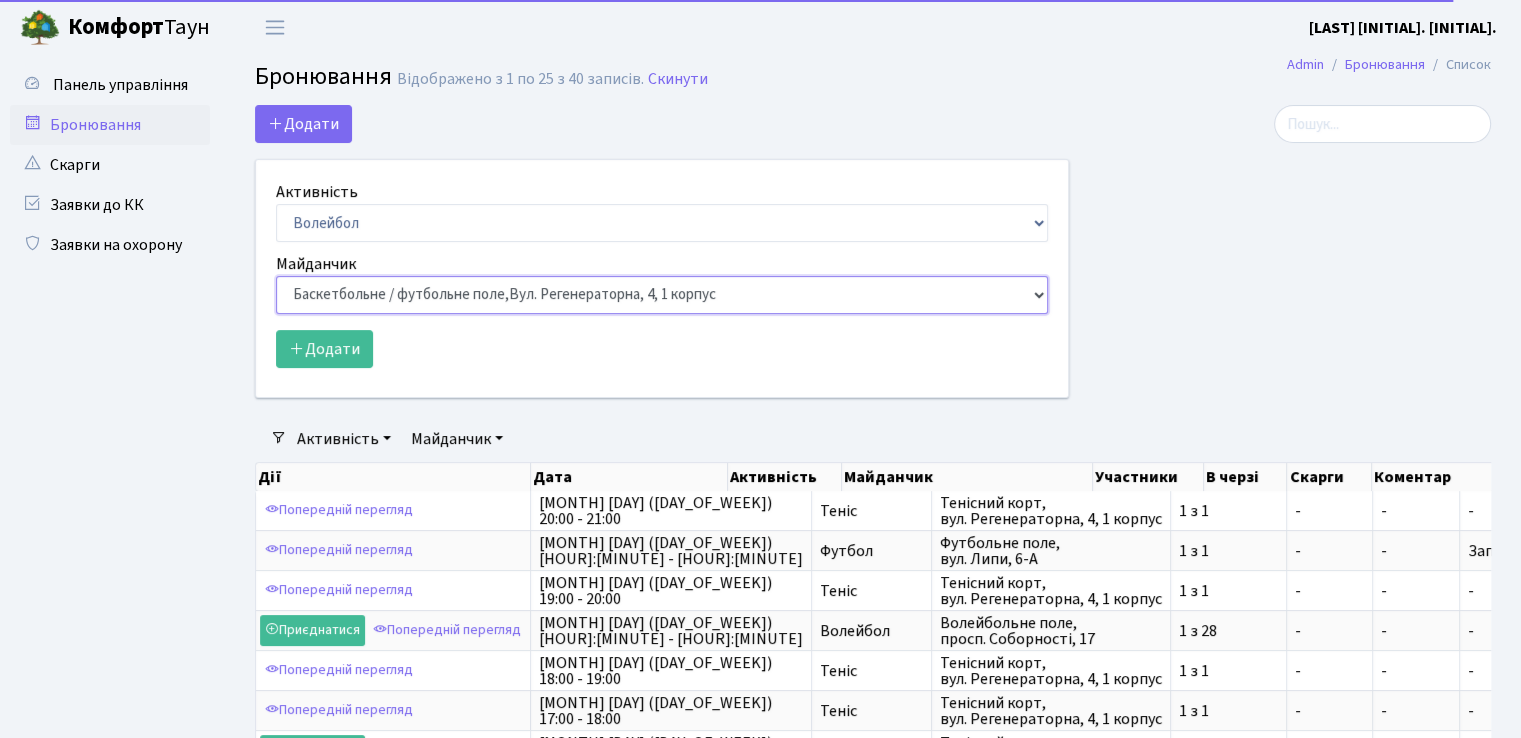select on "5" 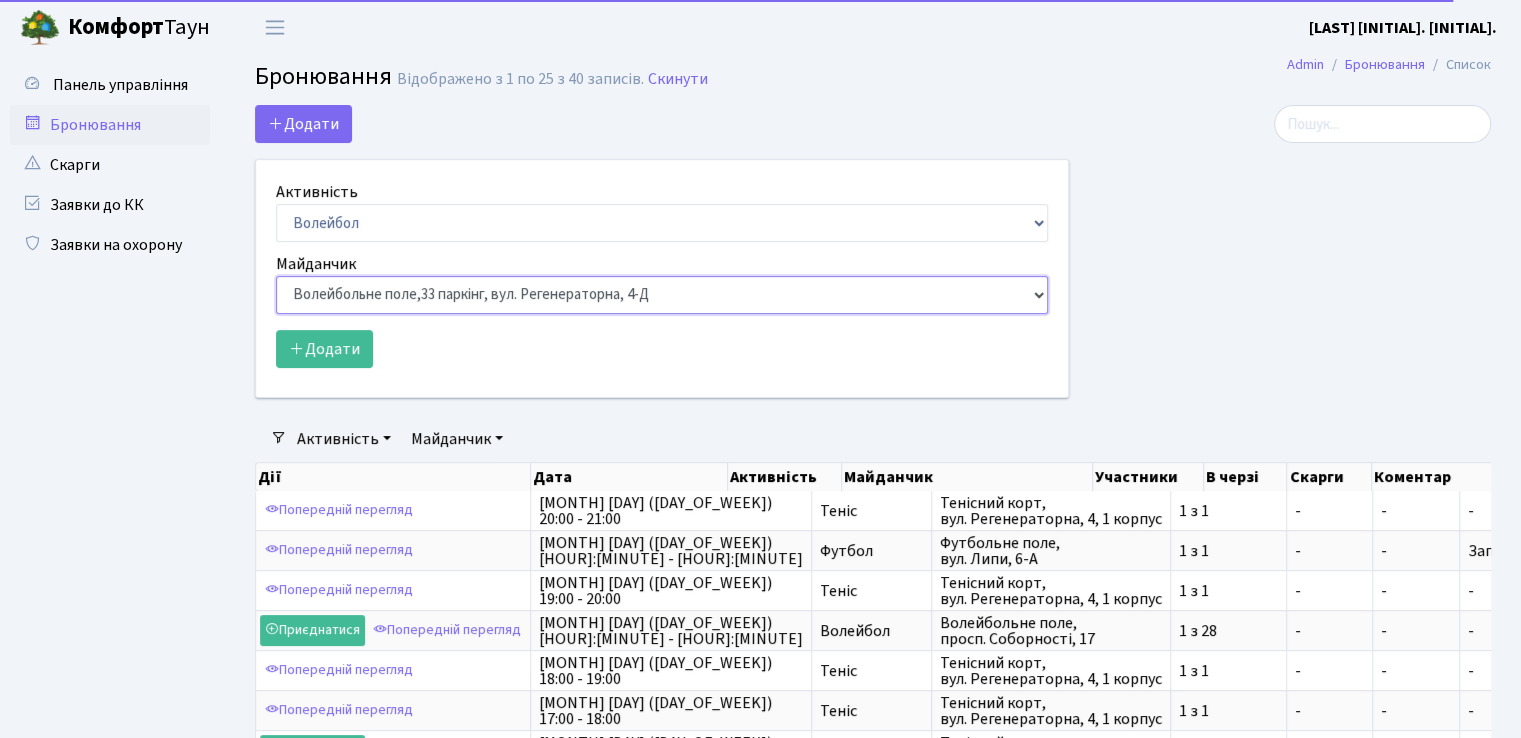 click on "Баскетбольне / футбольне поле,  Вул. Регенераторна, 4, 1 корпус
Баскетбольне поле,  вул. Регенераторна, 4, 17 корпус
Баскетбольне поле,  просп. Соборності, 17
Волейбольне поле,  вул. Регенераторна, 4, 17 корпус
Волейбольне поле,  33 паркінг, вул. Регенераторна, 4-Д
Волейбольне поле,  просп. Соборності, 17
Настільний теніс - стіл 1,  просп. Соборності, 17 Тенісний корт," at bounding box center (662, 295) 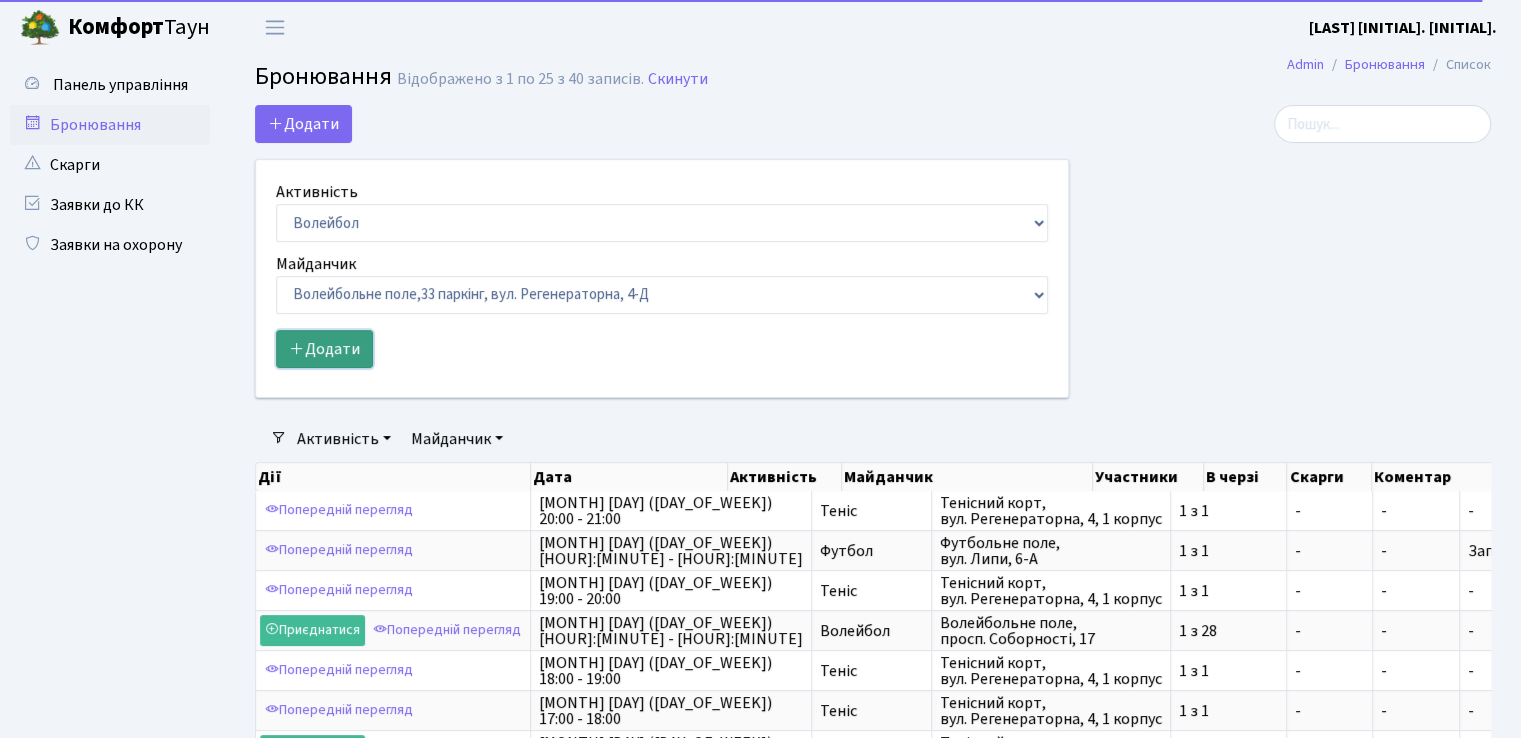 click on "Додати" at bounding box center [324, 349] 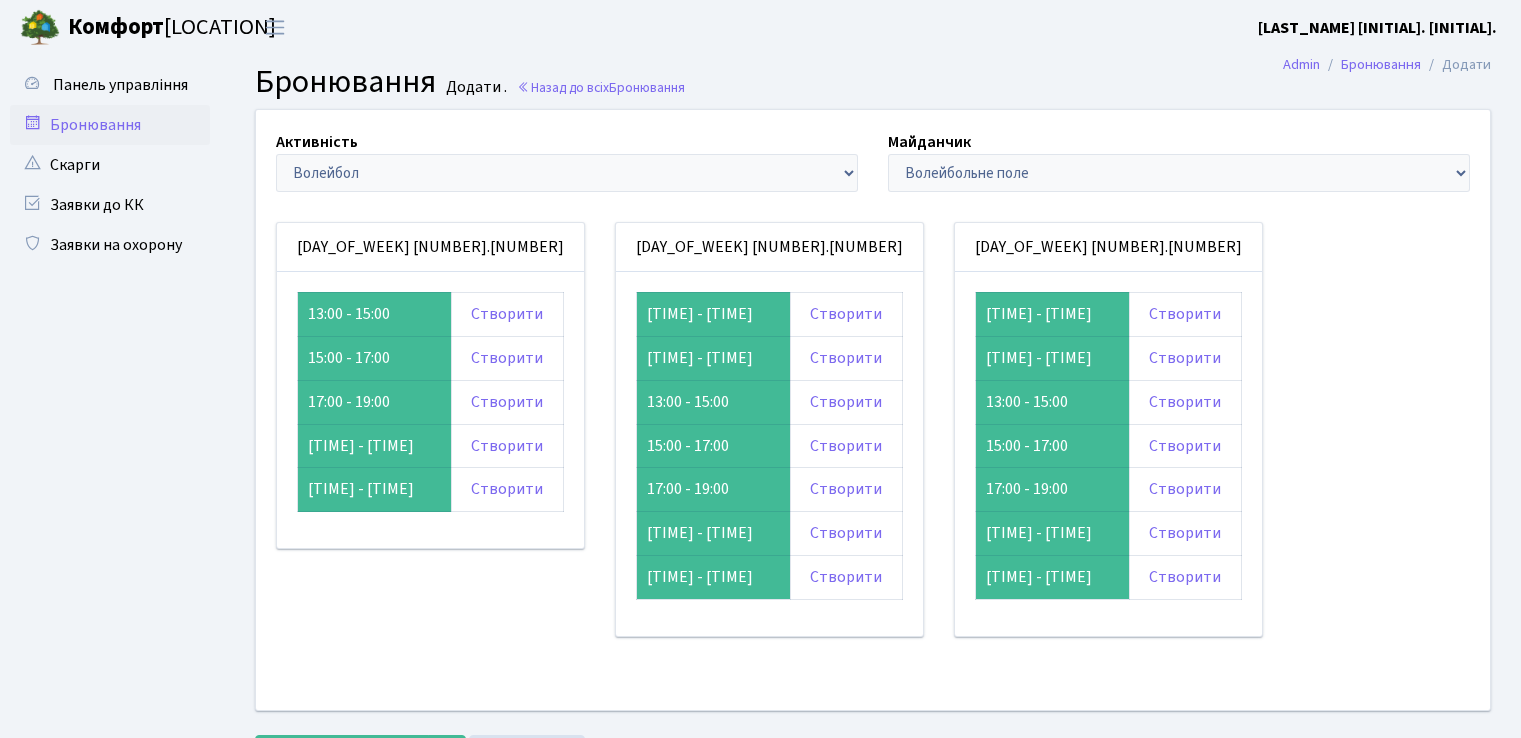 scroll, scrollTop: 0, scrollLeft: 0, axis: both 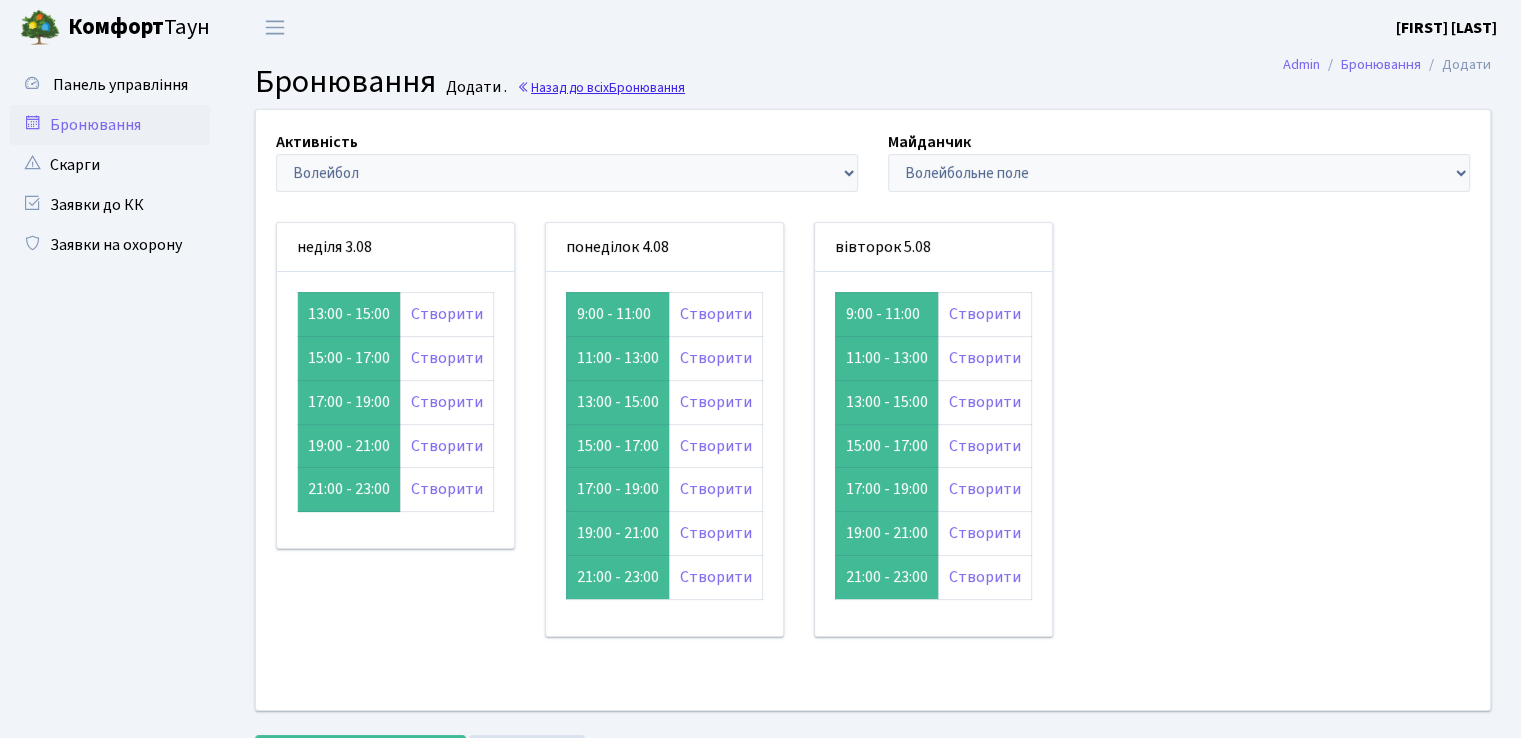 click on "Назад до всіх   Бронювання" at bounding box center [601, 87] 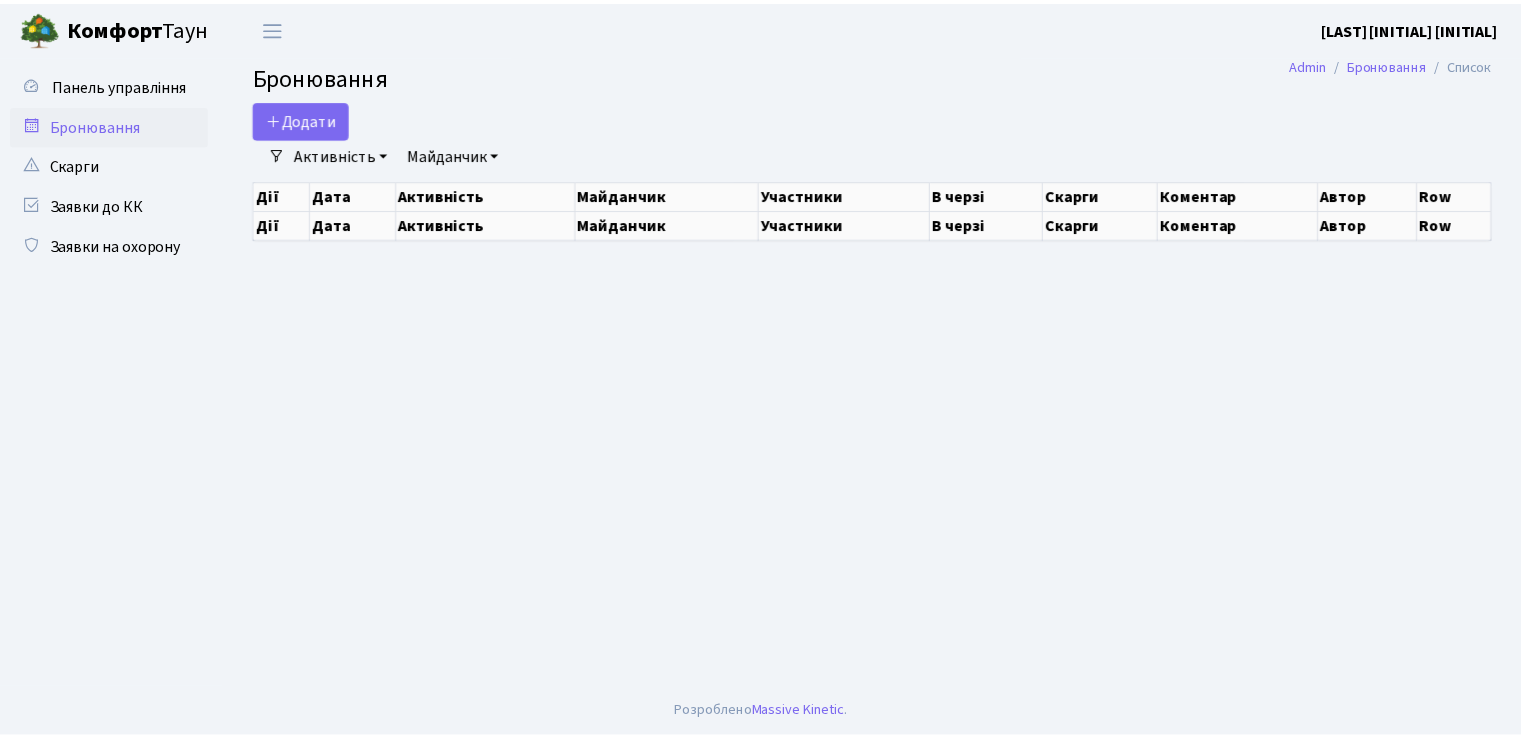 scroll, scrollTop: 0, scrollLeft: 0, axis: both 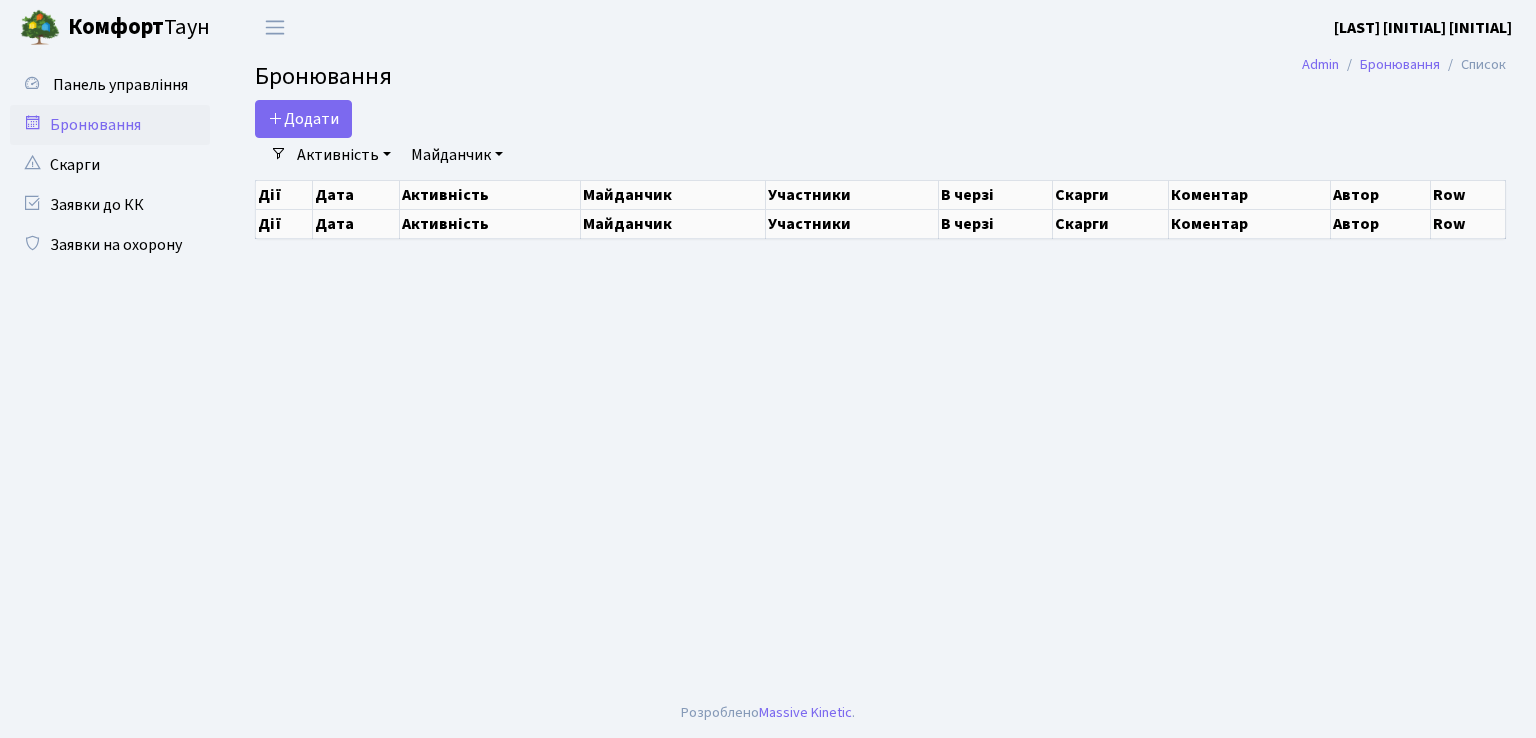 select on "25" 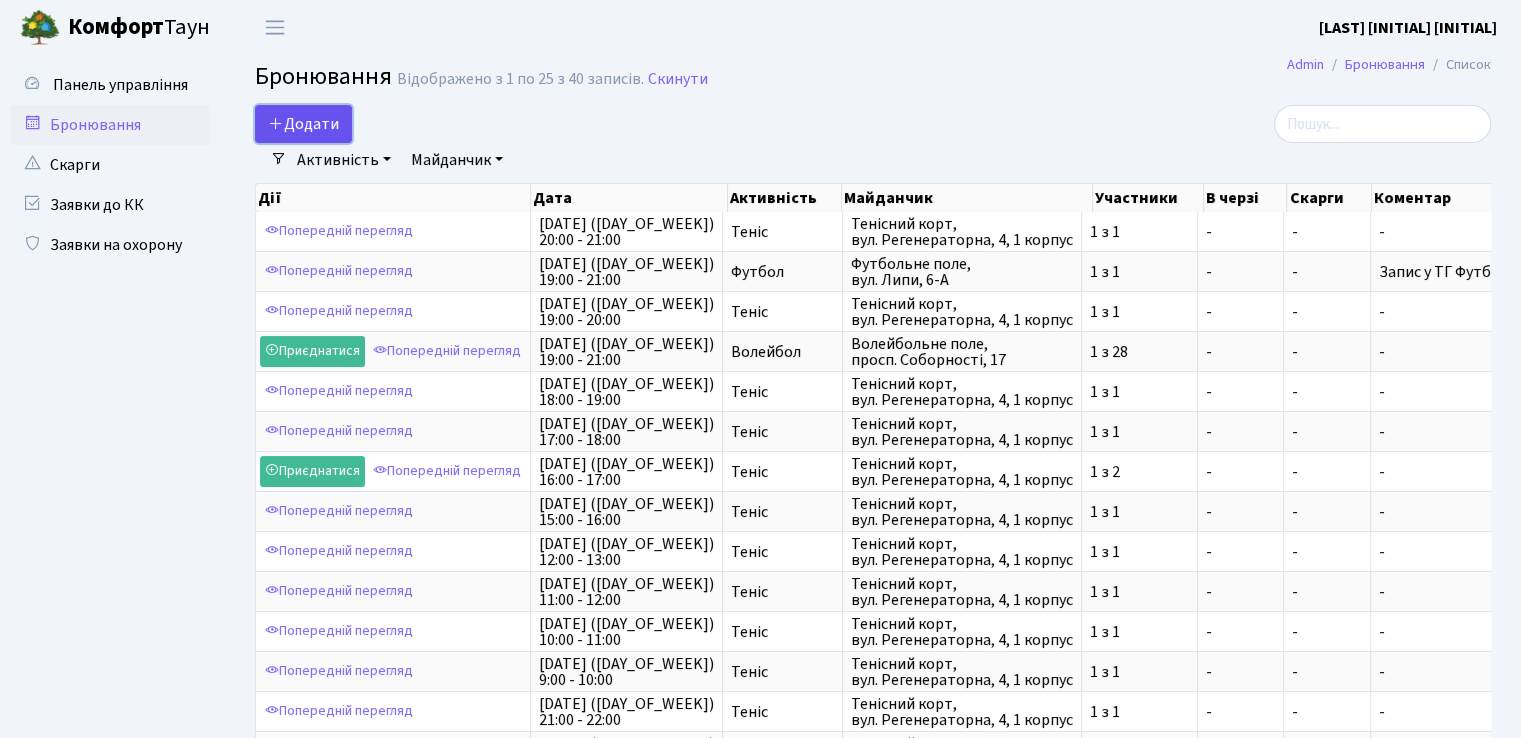 click on "Додати" at bounding box center [303, 124] 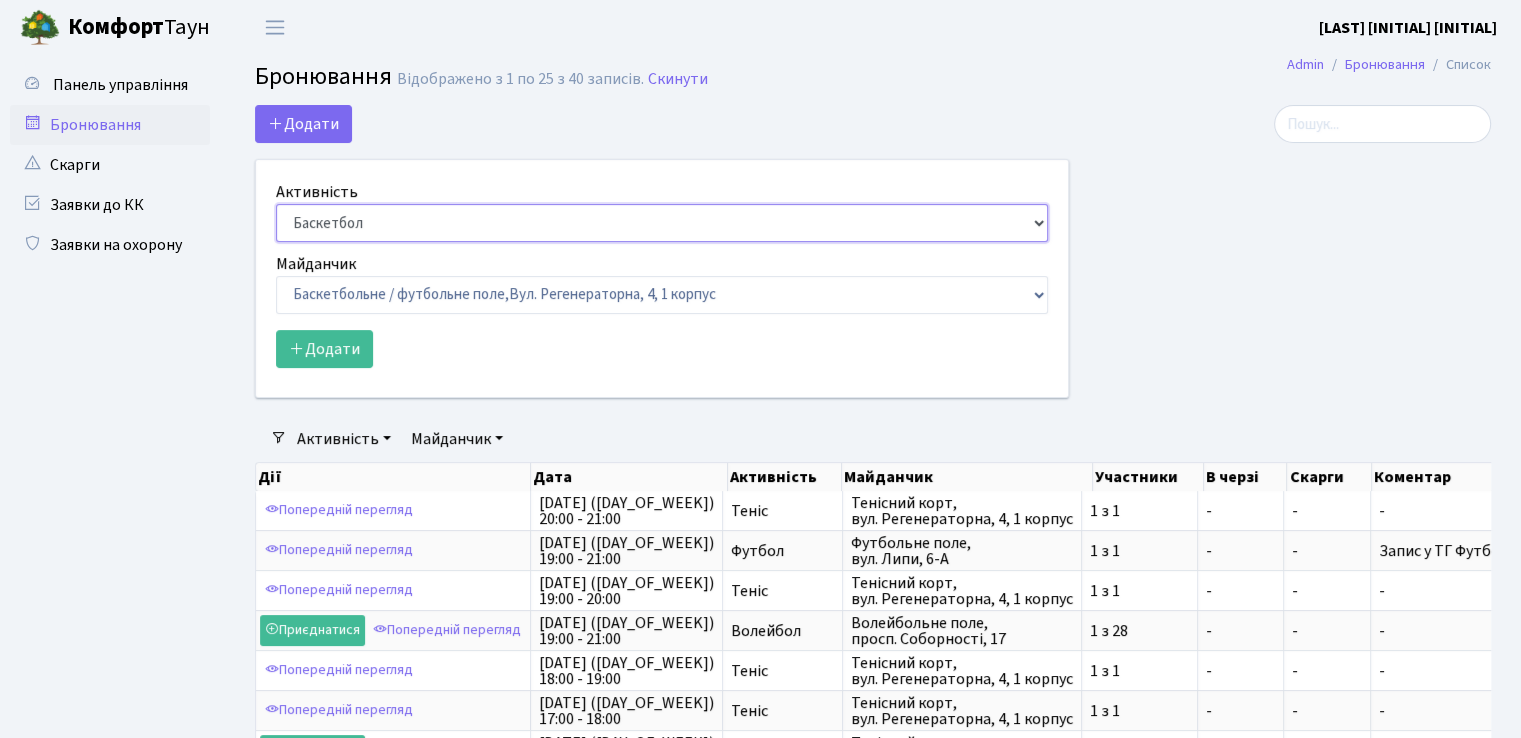 click on "Баскетбол
Волейбол
Йога
Катання на роликах
Настільний теніс
Теніс
Футбол
Фітнес" at bounding box center (662, 223) 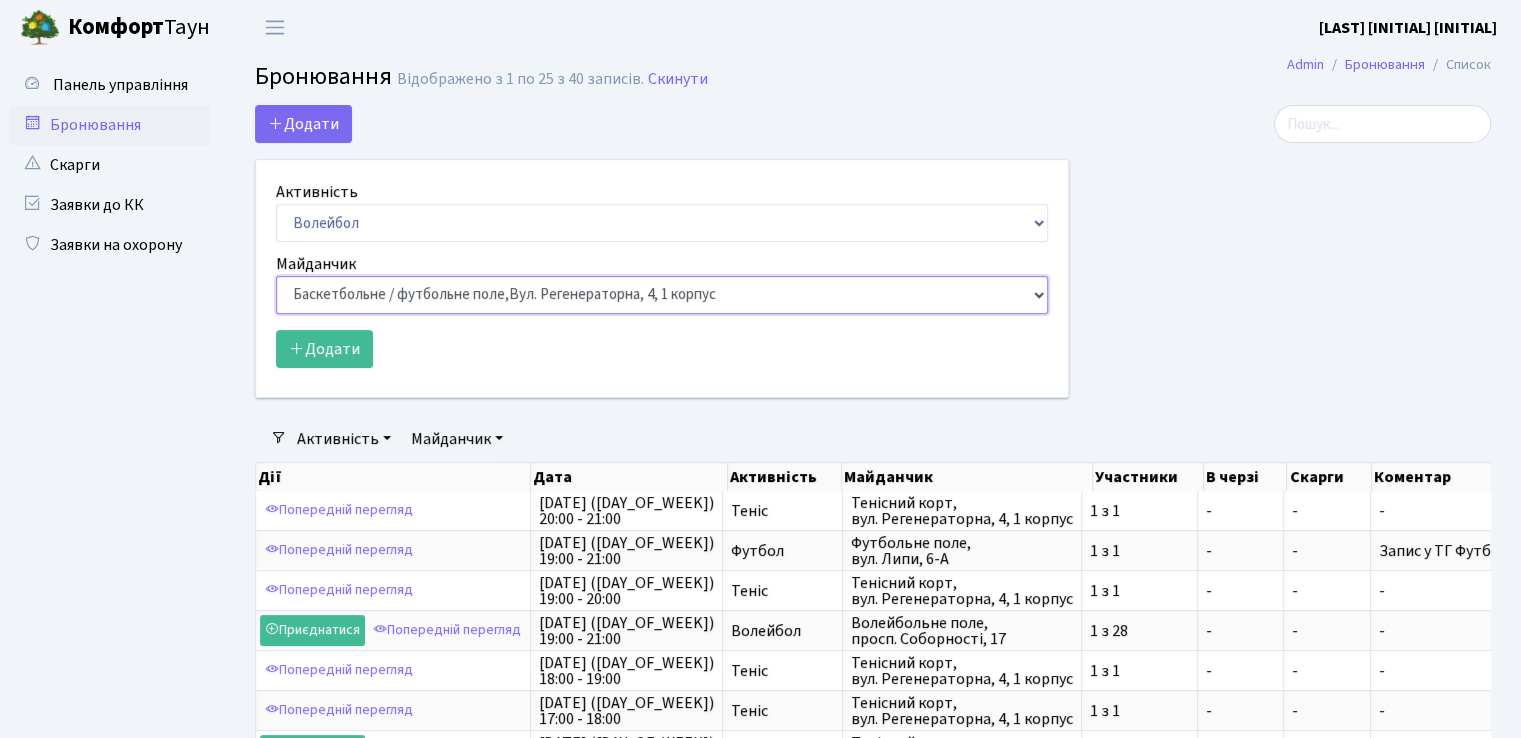 click on "Баскетбольне / футбольне поле,  Вул. Регенераторна, 4, 1 корпус
Баскетбольне поле,  вул. Регенераторна, 4, 17 корпус
Баскетбольне поле,  просп. Соборності, 17
Волейбольне поле,  вул. Регенераторна, 4, 17 корпус
Волейбольне поле,  33 паркінг, вул. Регенераторна, 4-Д
Волейбольне поле,  просп. Соборності, 17
Настільний теніс - стіл 1,  просп. Соборності, 17 Тенісний корт," at bounding box center (662, 295) 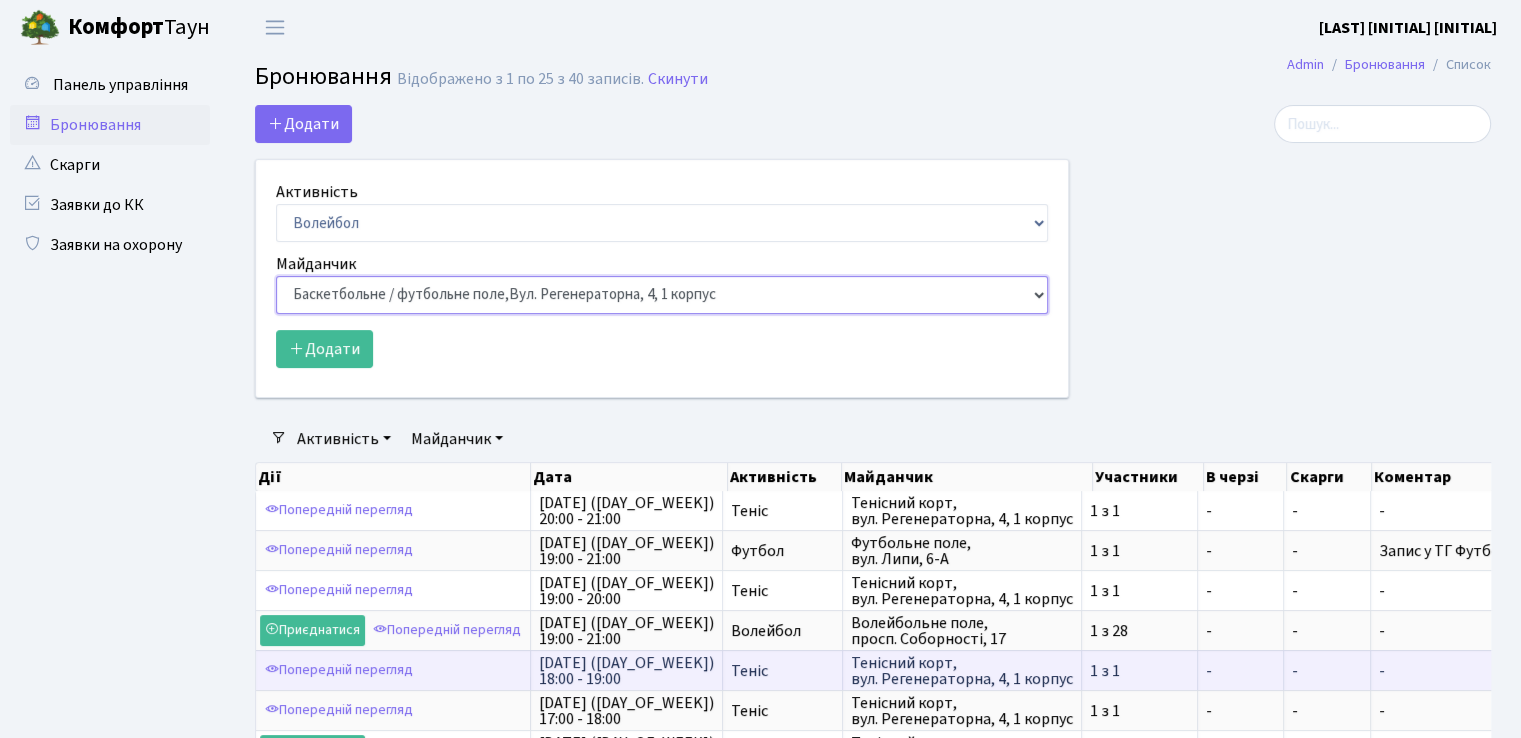 select on "5" 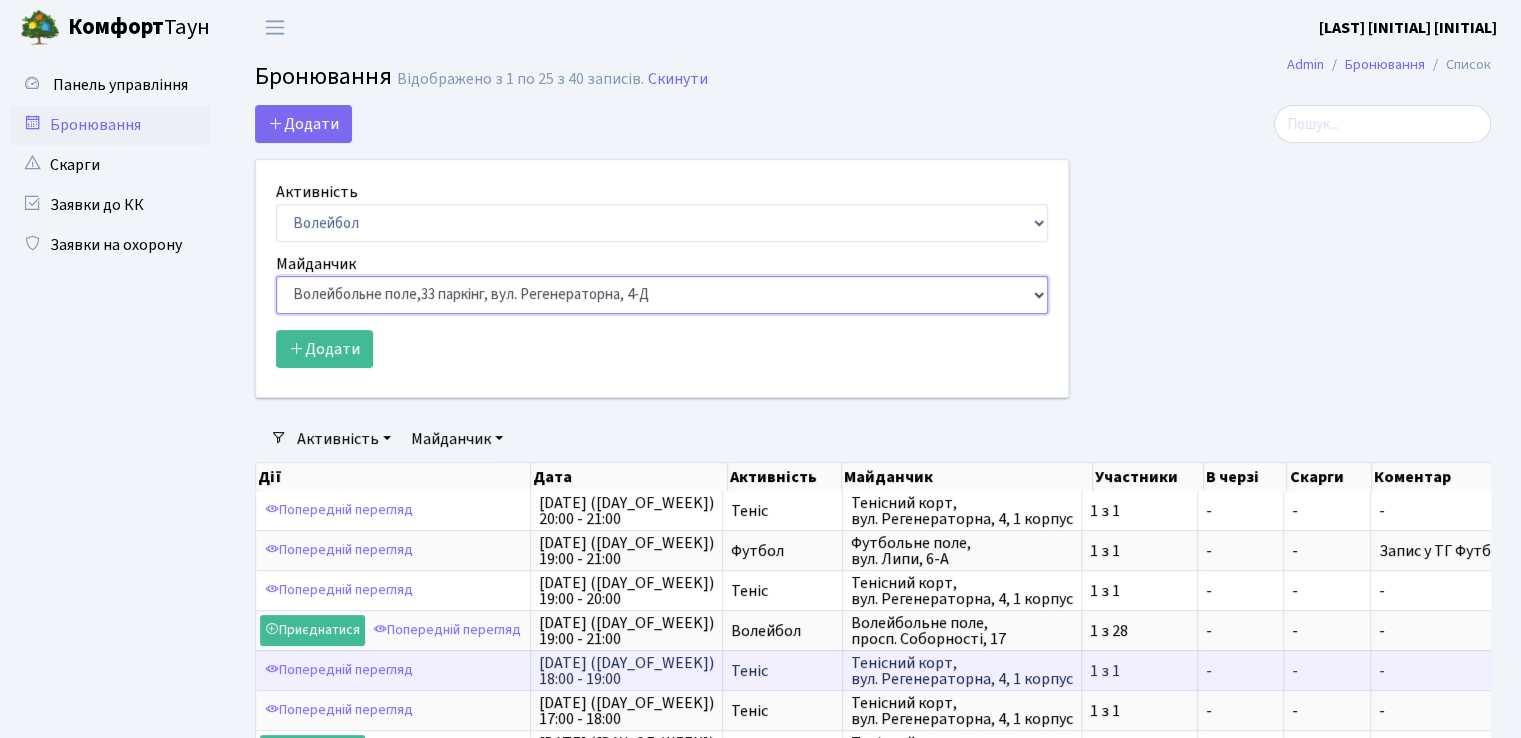 click on "Баскетбольне / футбольне поле,  Вул. Регенераторна, 4, 1 корпус
Баскетбольне поле,  вул. Регенераторна, 4, 17 корпус
Баскетбольне поле,  просп. Соборності, 17
Волейбольне поле,  вул. Регенераторна, 4, 17 корпус
Волейбольне поле,  33 паркінг, вул. Регенераторна, 4-Д
Волейбольне поле,  просп. Соборності, 17
Настільний теніс - стіл 1,  просп. Соборності, 17 Тенісний корт," at bounding box center [662, 295] 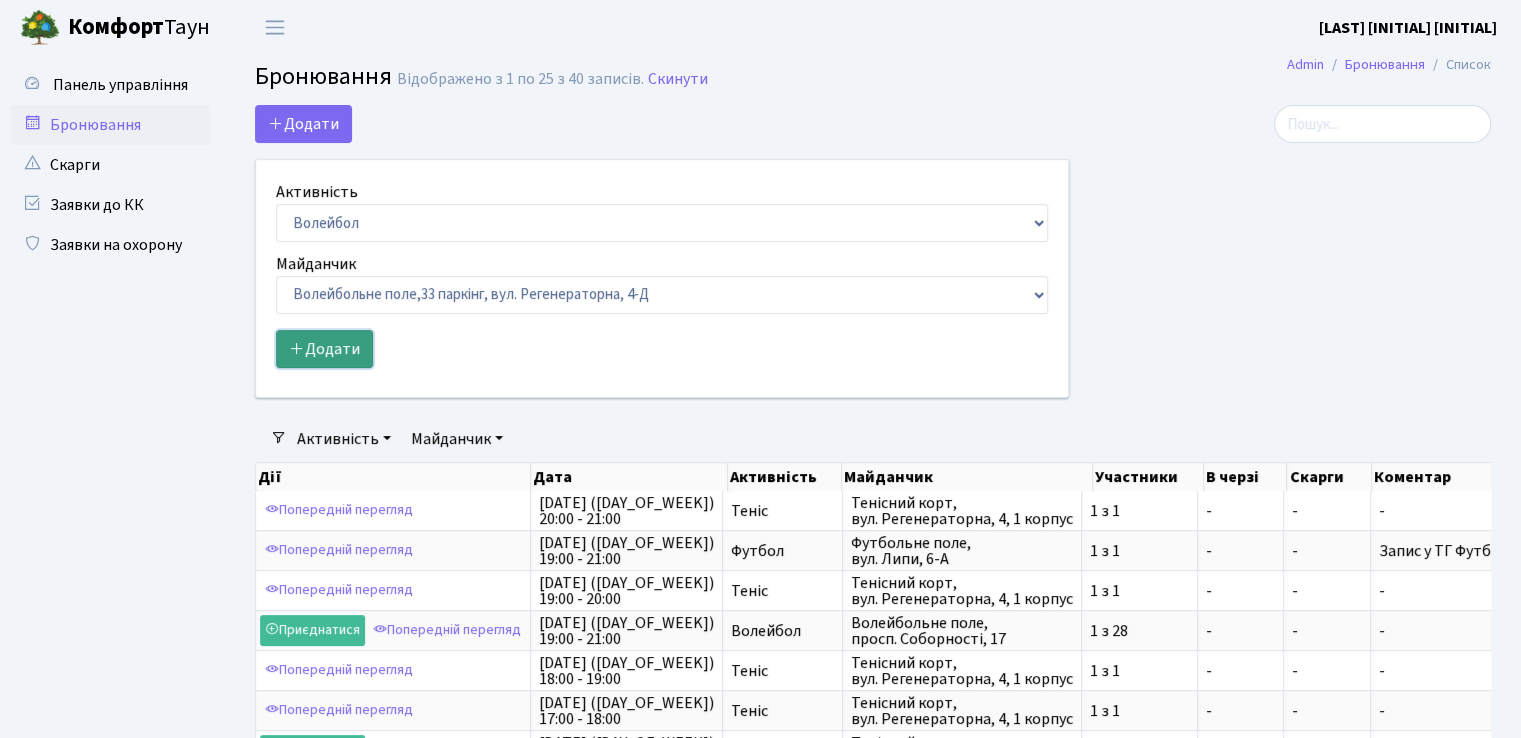 click on "Додати" at bounding box center (324, 349) 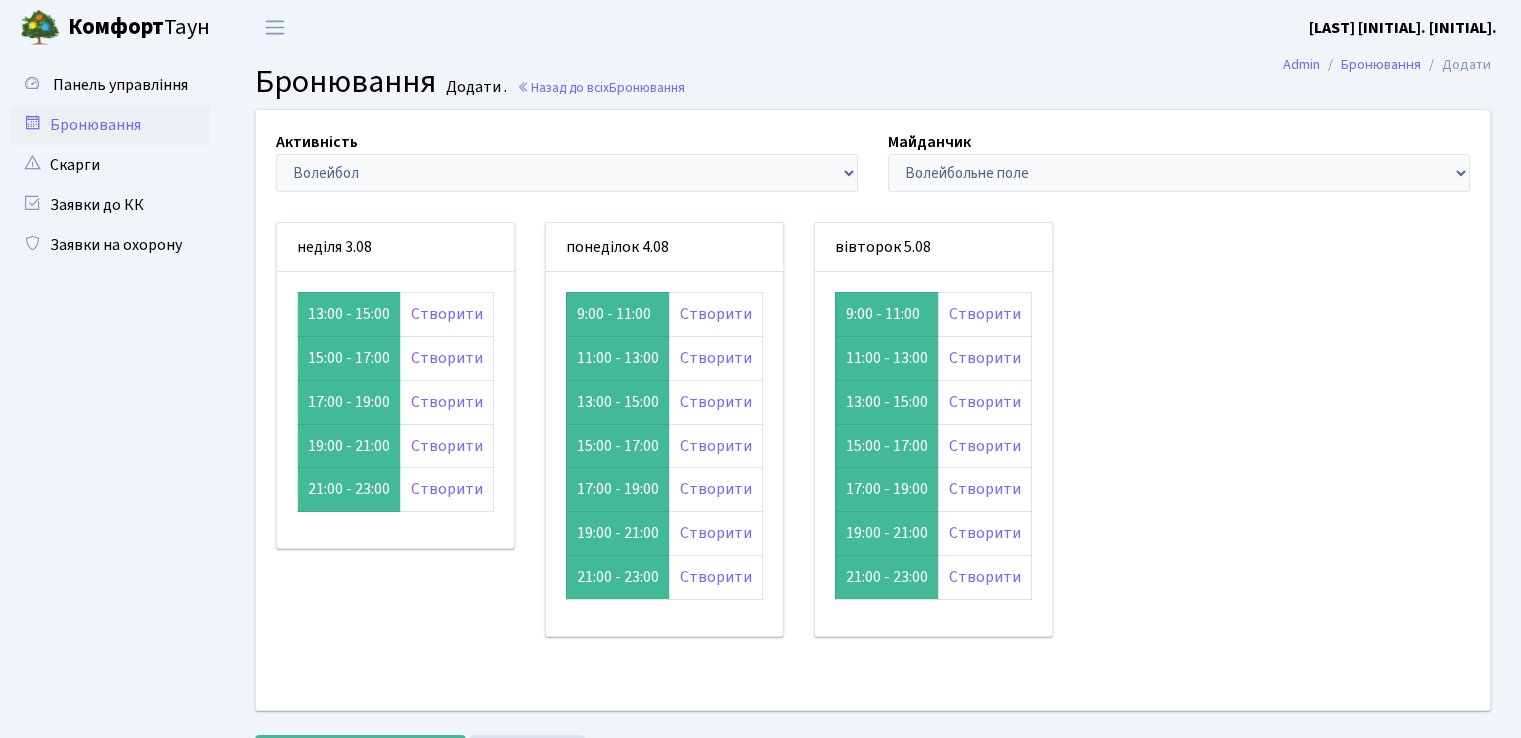 scroll, scrollTop: 0, scrollLeft: 0, axis: both 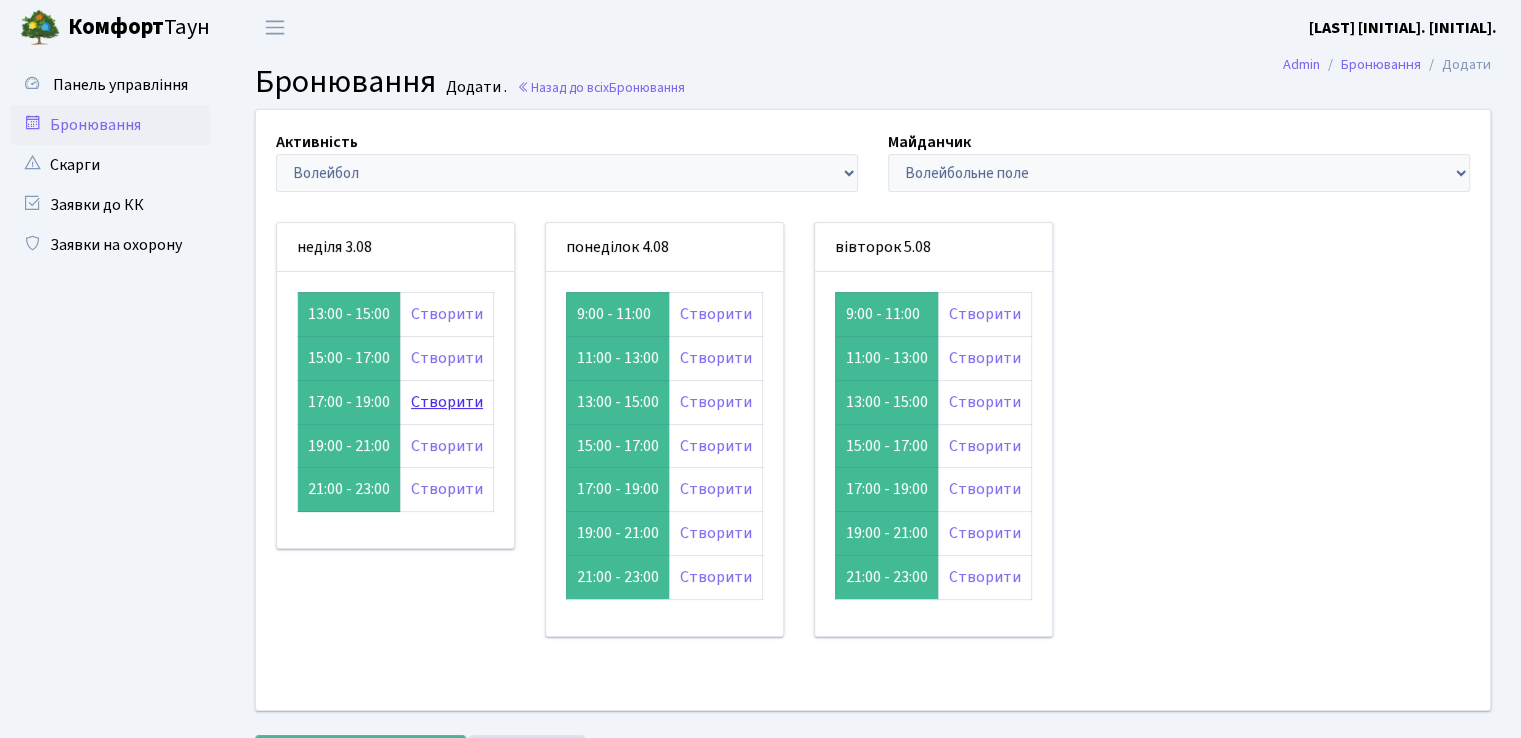 click on "Створити" at bounding box center [447, 402] 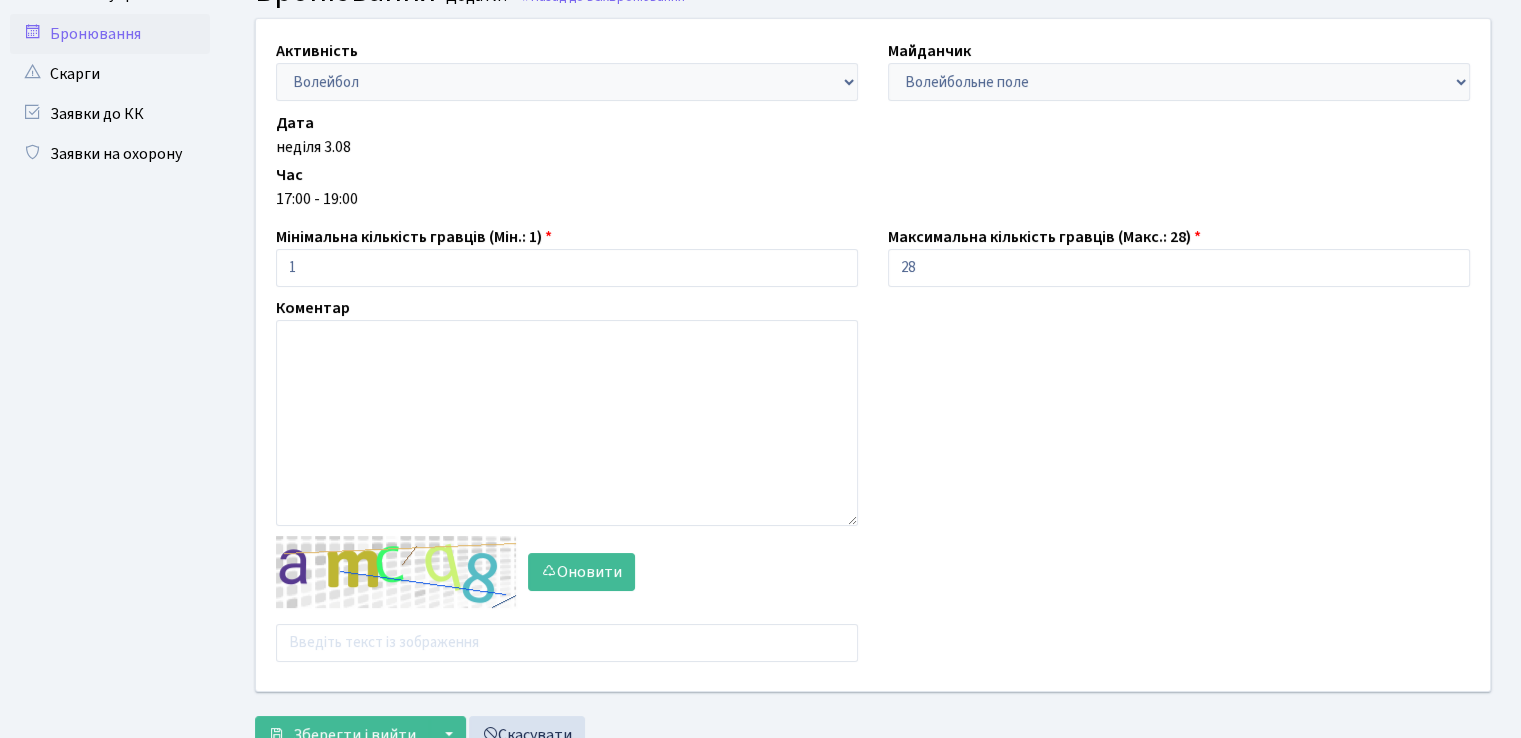 scroll, scrollTop: 166, scrollLeft: 0, axis: vertical 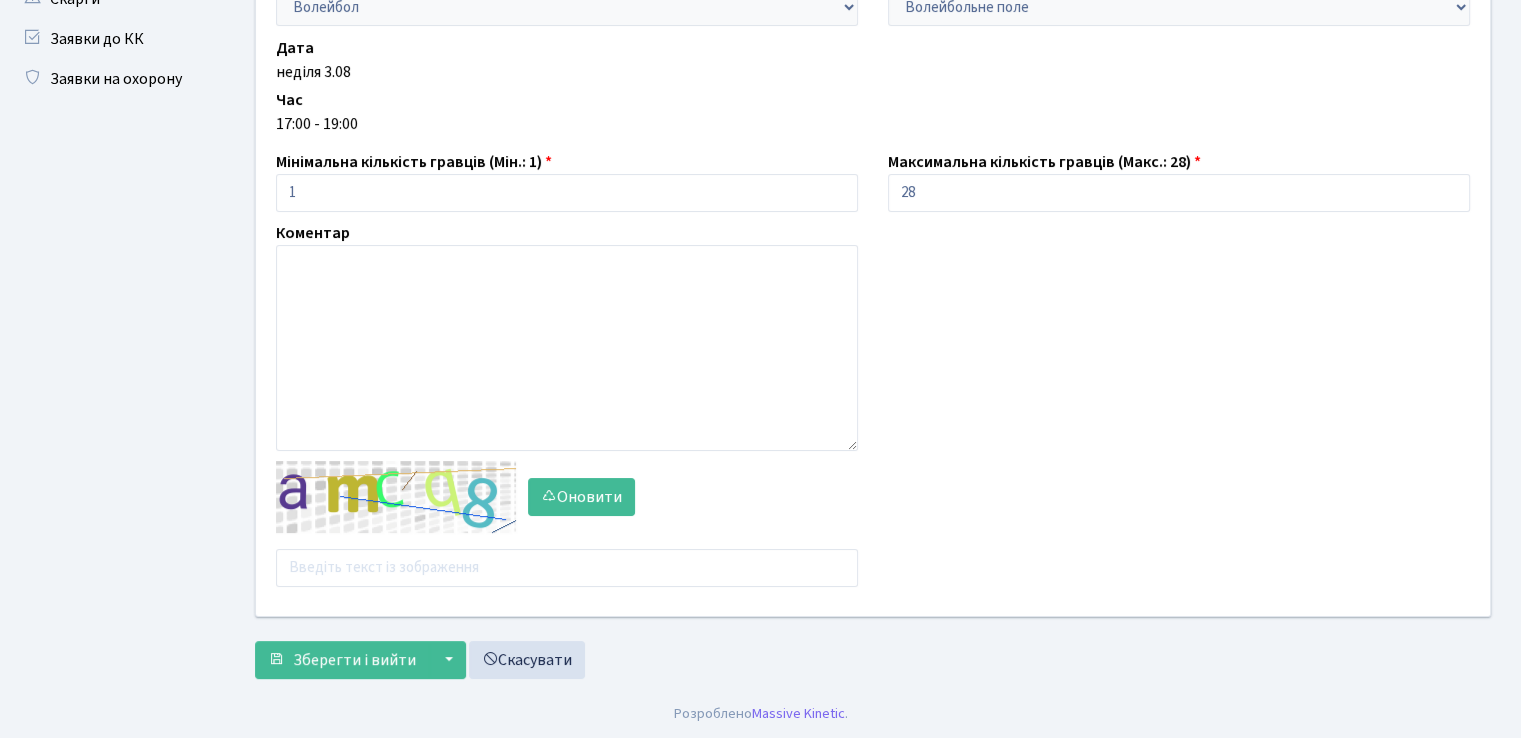 click on "Оновити" at bounding box center [567, 524] 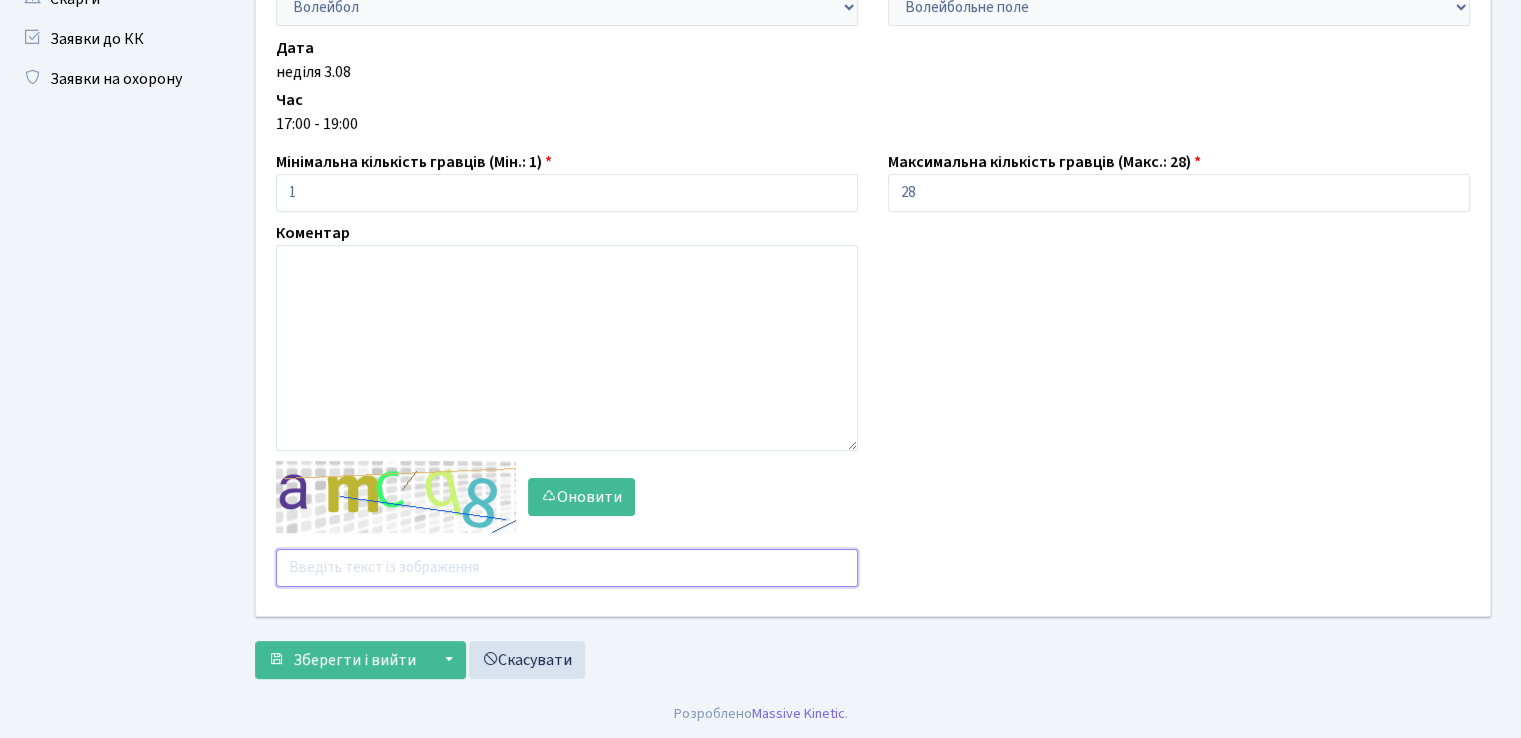 click at bounding box center [567, 568] 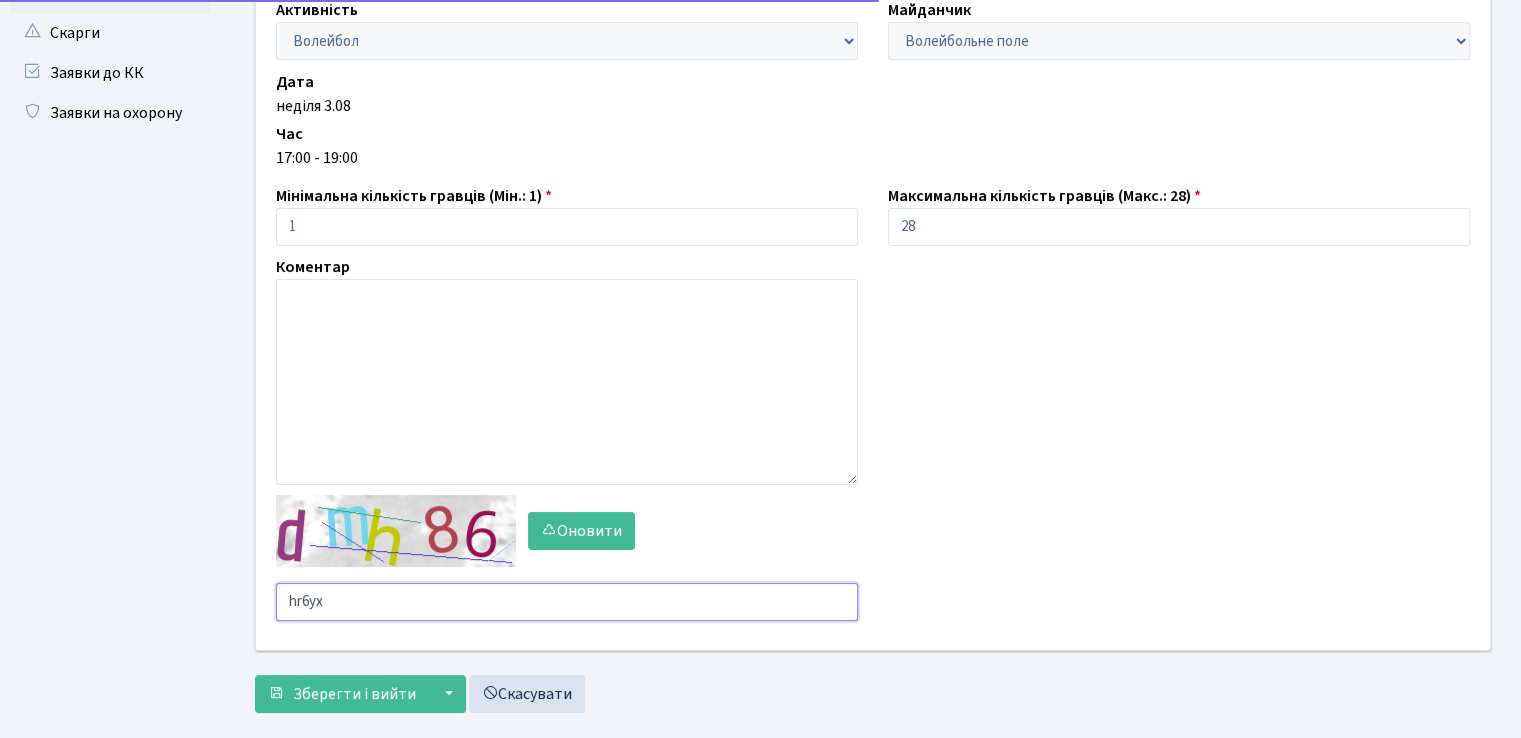 scroll, scrollTop: 166, scrollLeft: 0, axis: vertical 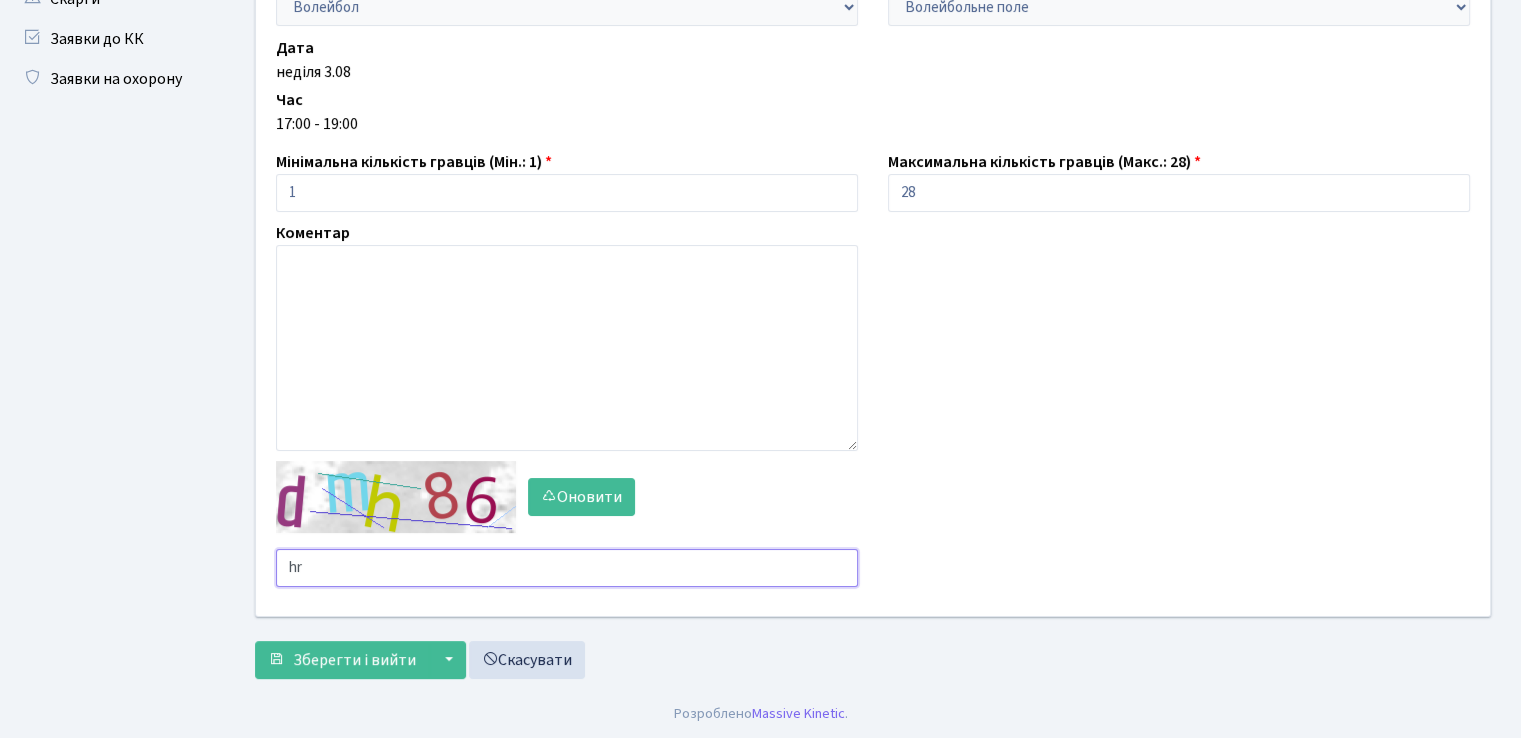 type on "h" 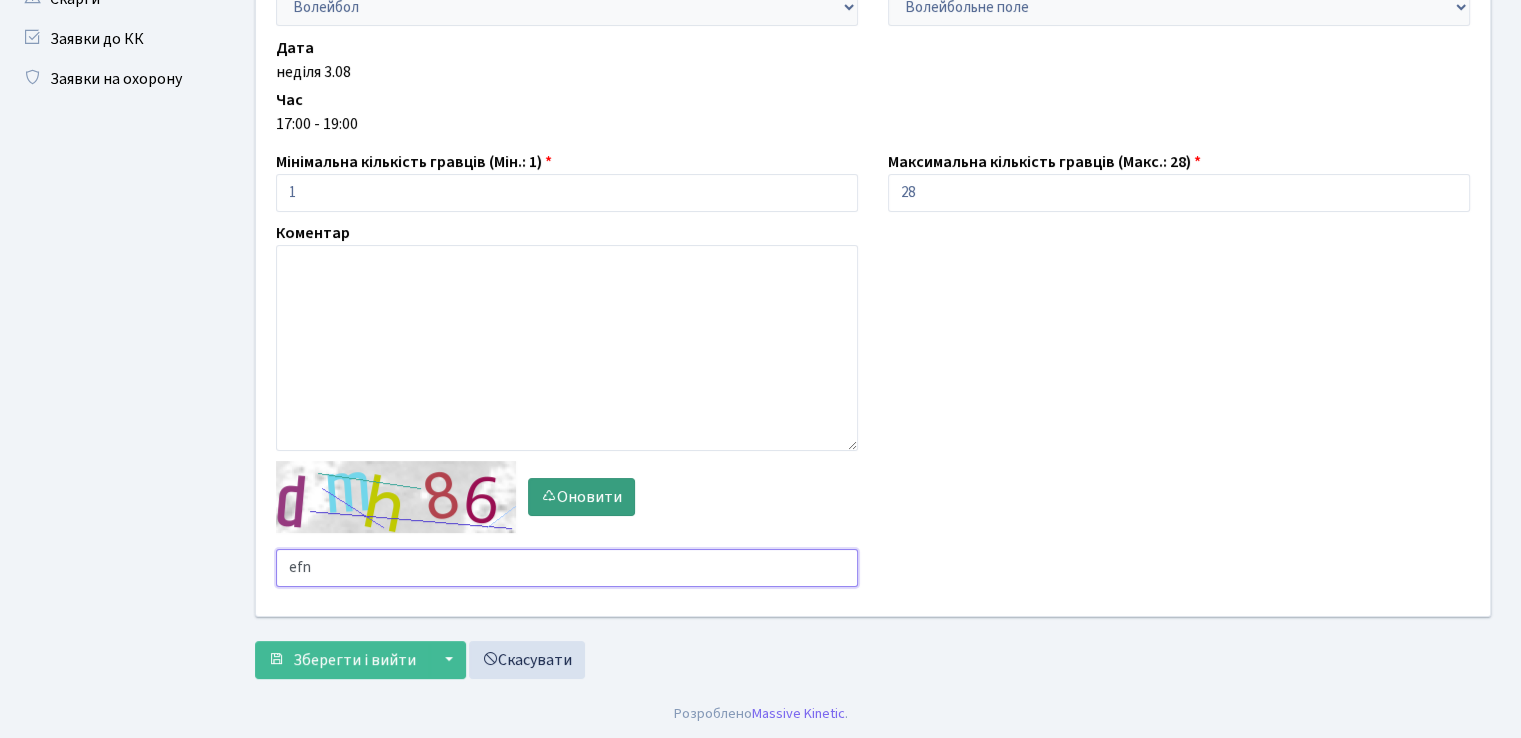 type on "efn" 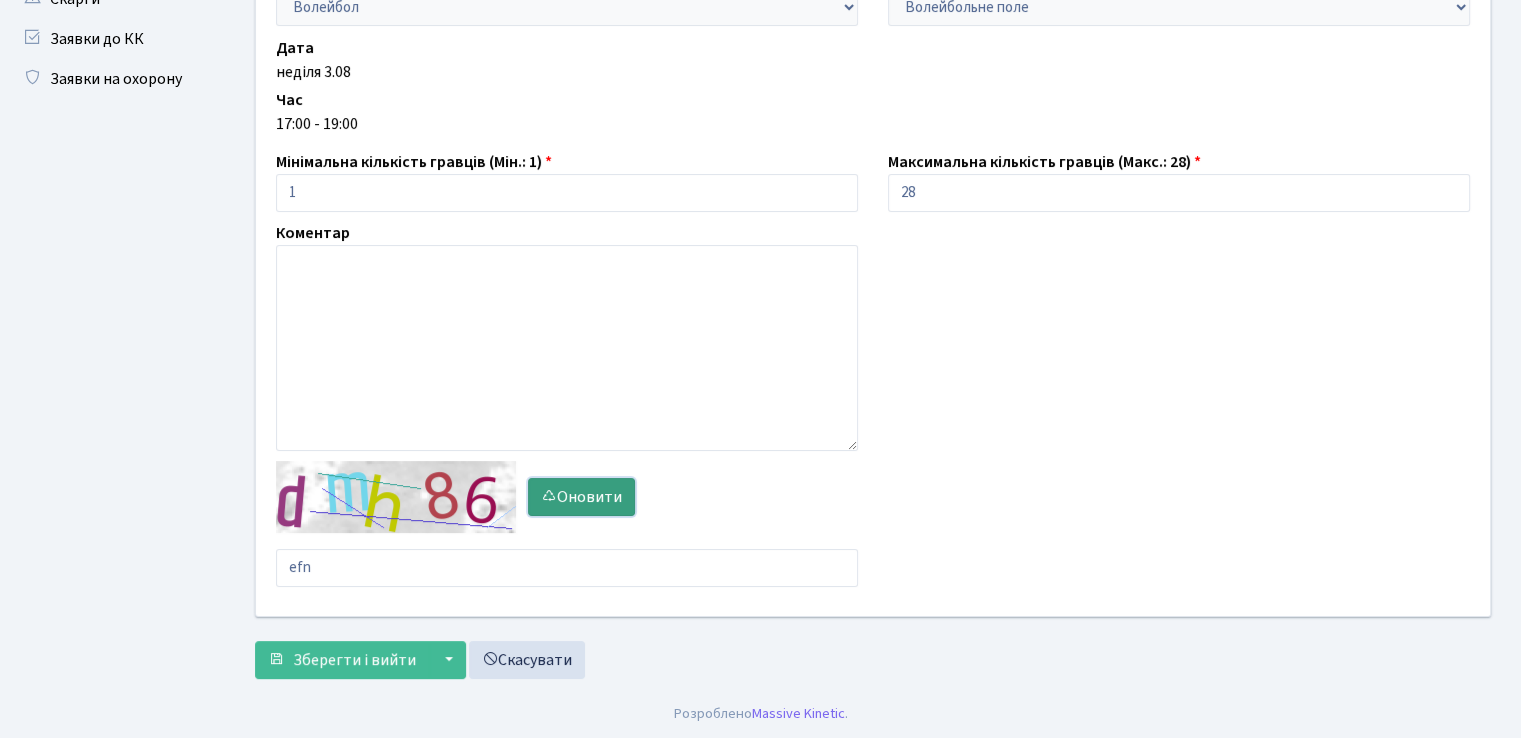 type 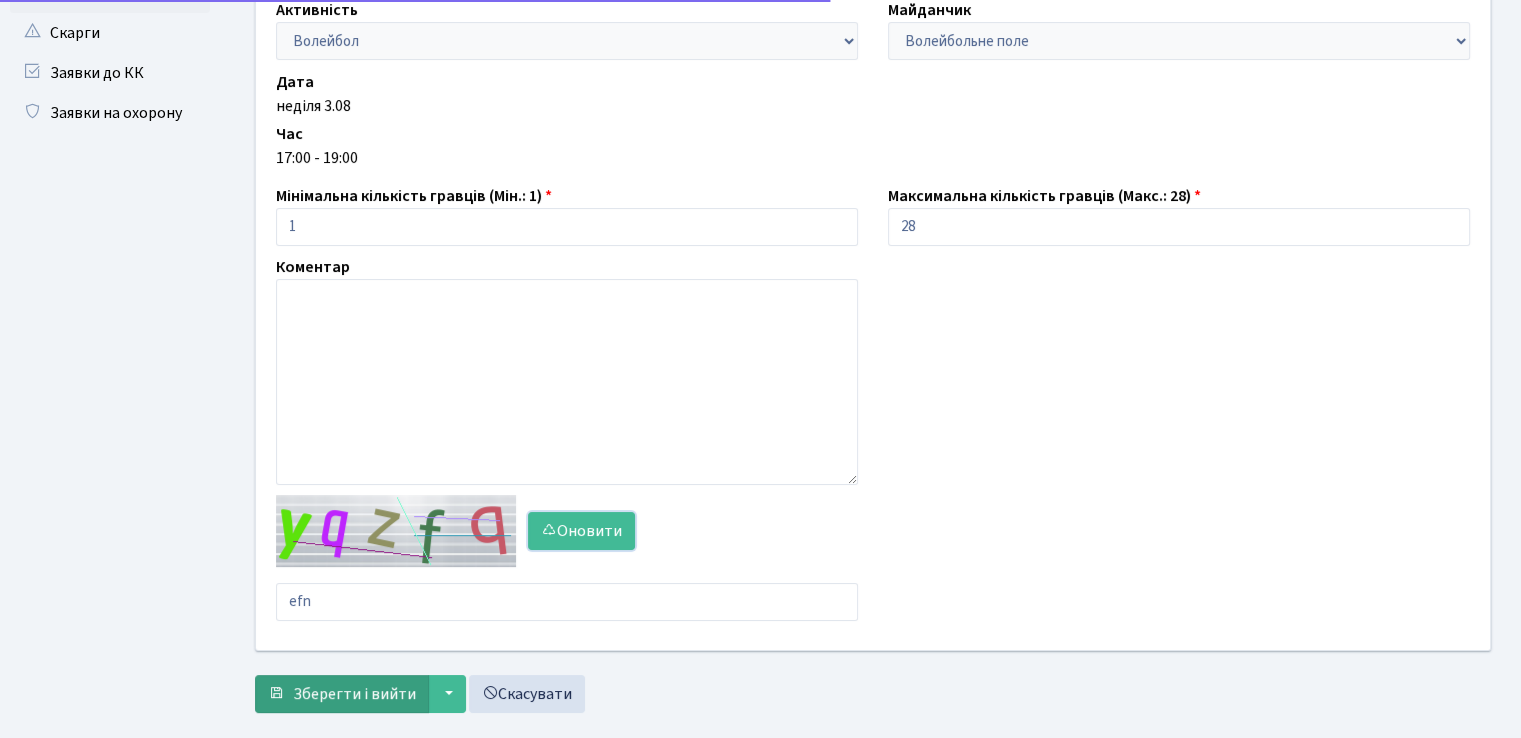 scroll, scrollTop: 166, scrollLeft: 0, axis: vertical 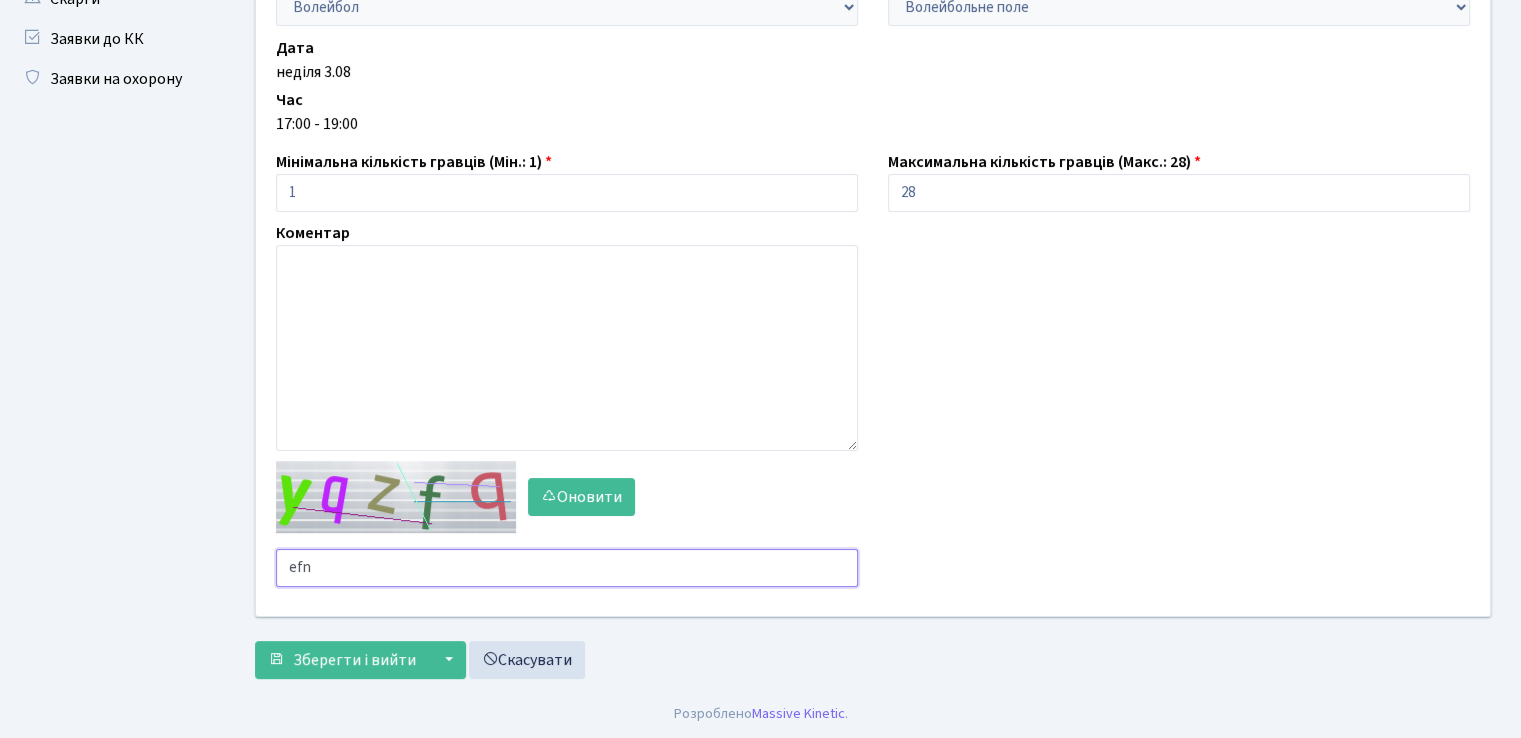click on "efn" at bounding box center (567, 568) 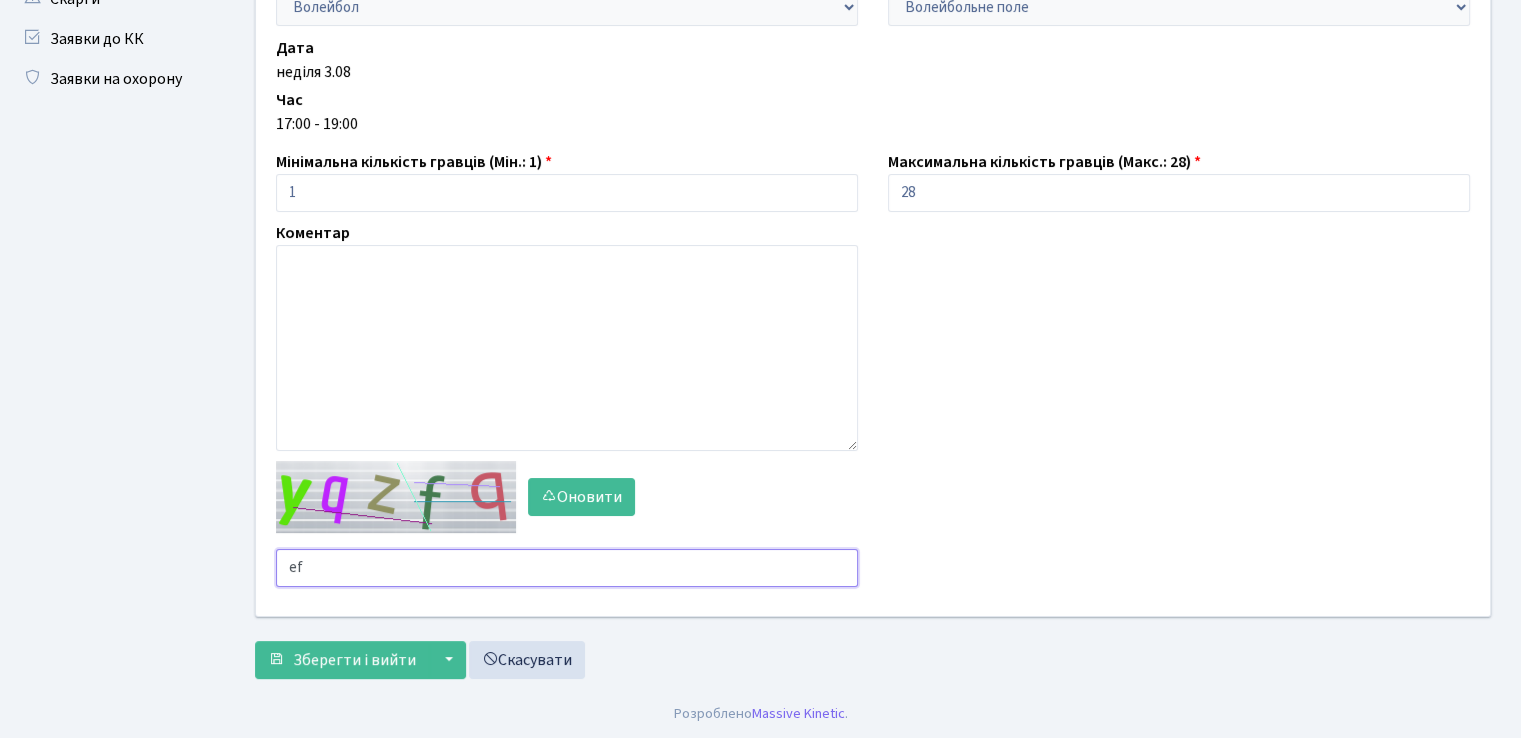 type on "e" 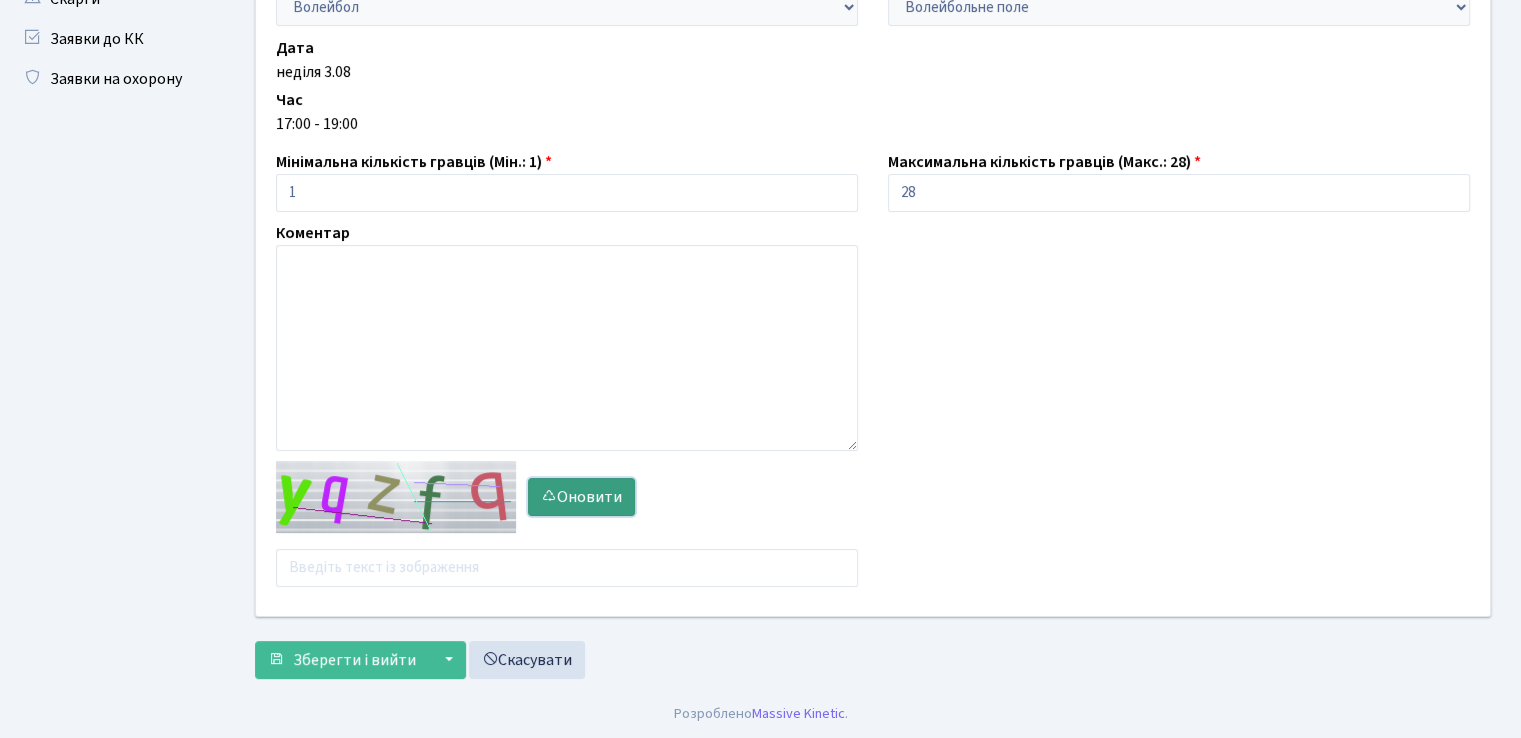 click on "Оновити" at bounding box center [581, 497] 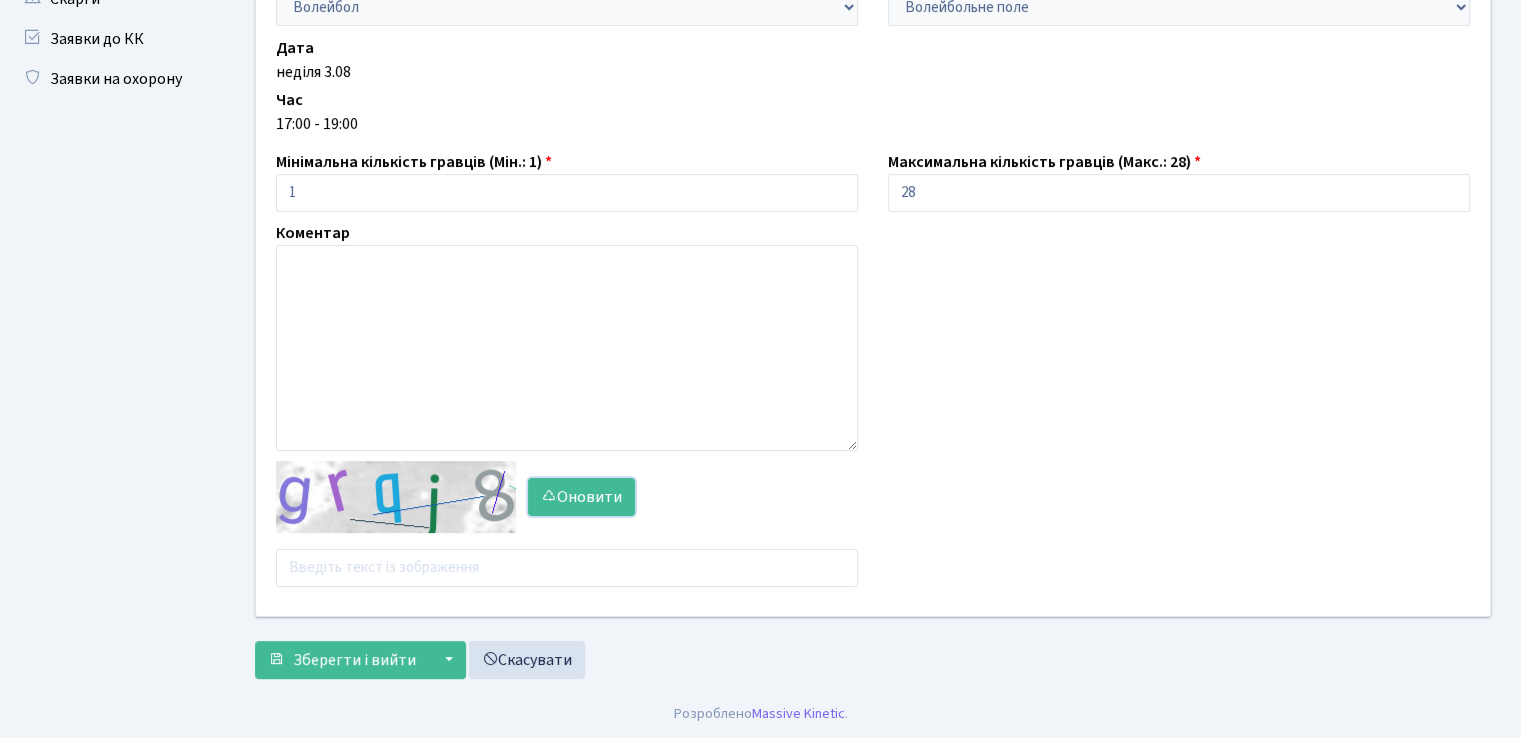 scroll, scrollTop: 132, scrollLeft: 0, axis: vertical 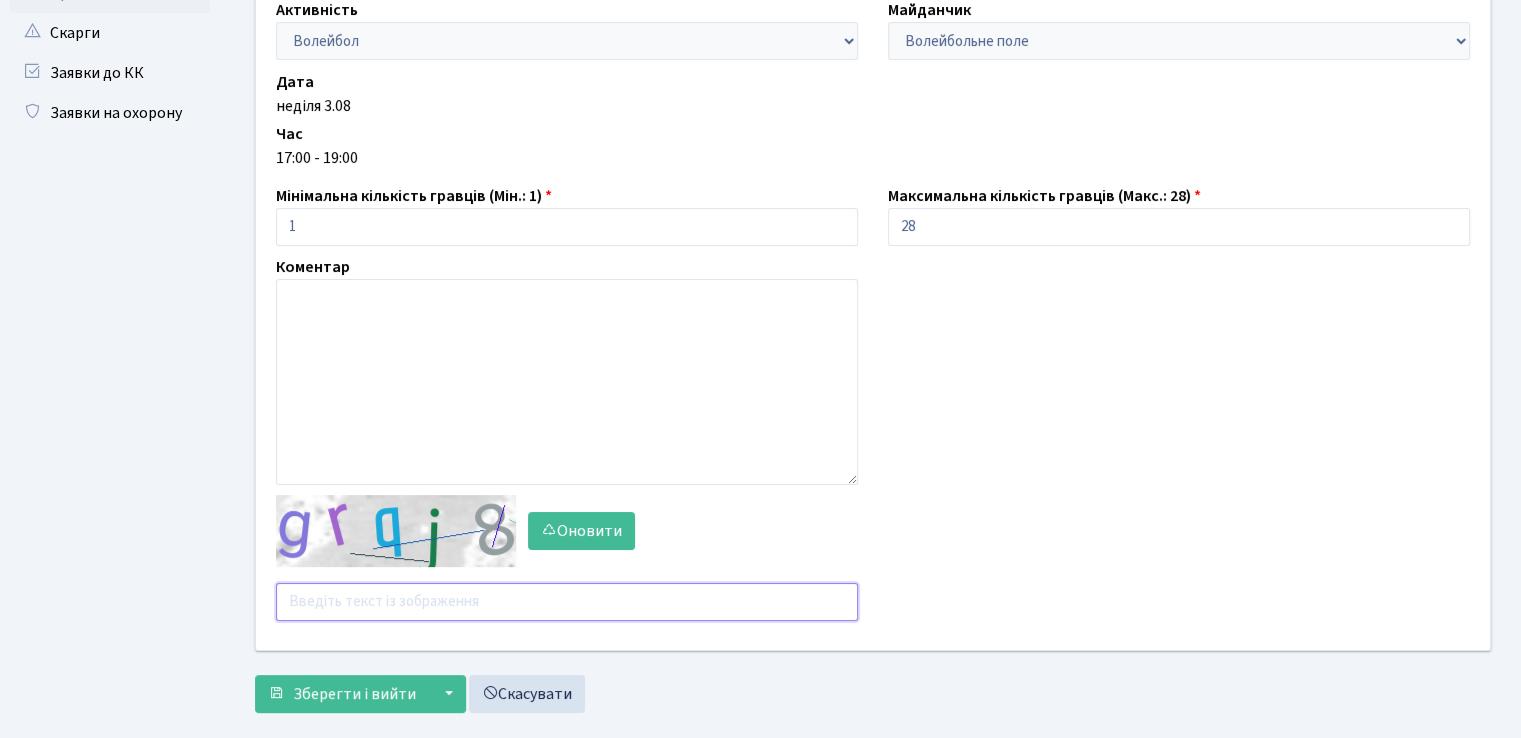click on "Оновити" at bounding box center (567, 558) 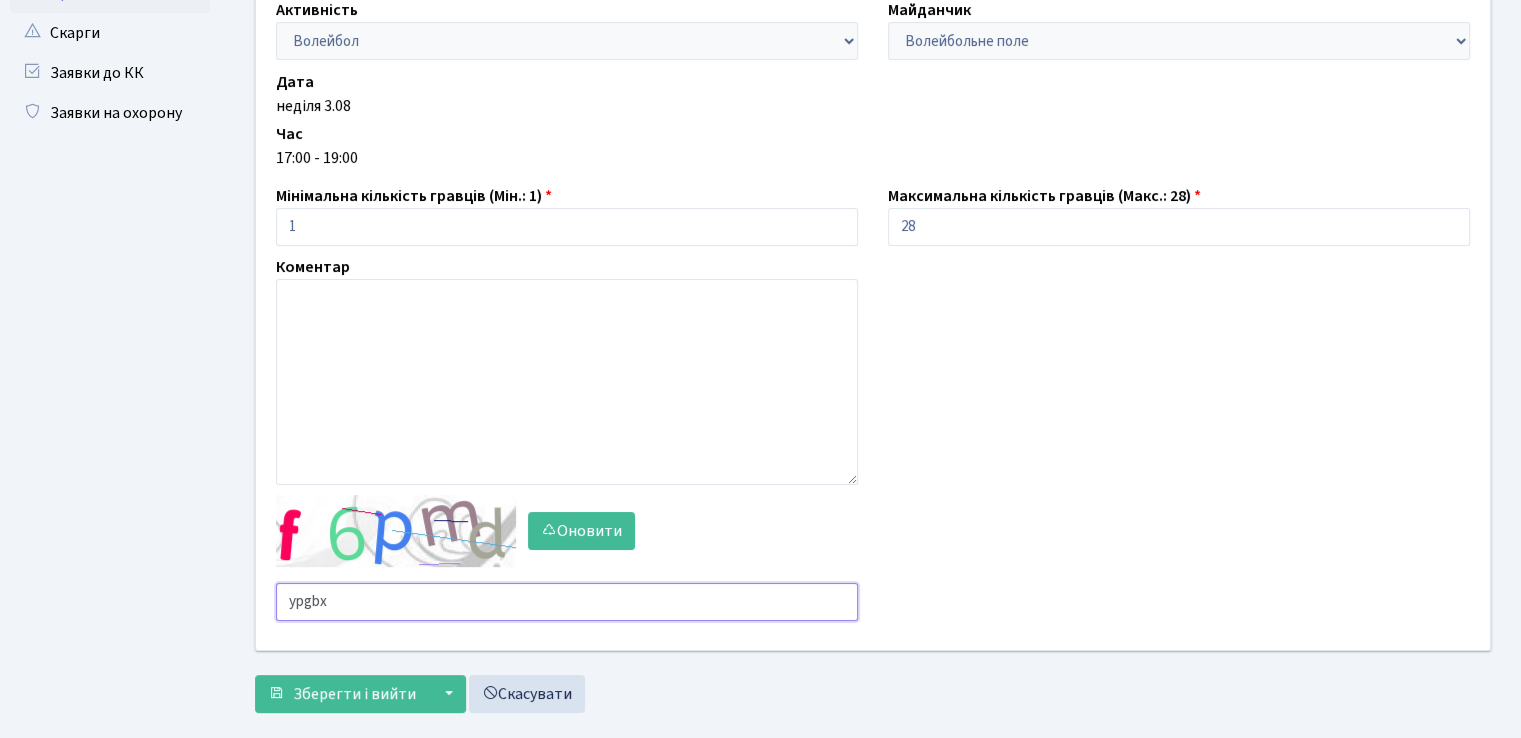 drag, startPoint x: 365, startPoint y: 611, endPoint x: 0, endPoint y: 681, distance: 371.65173 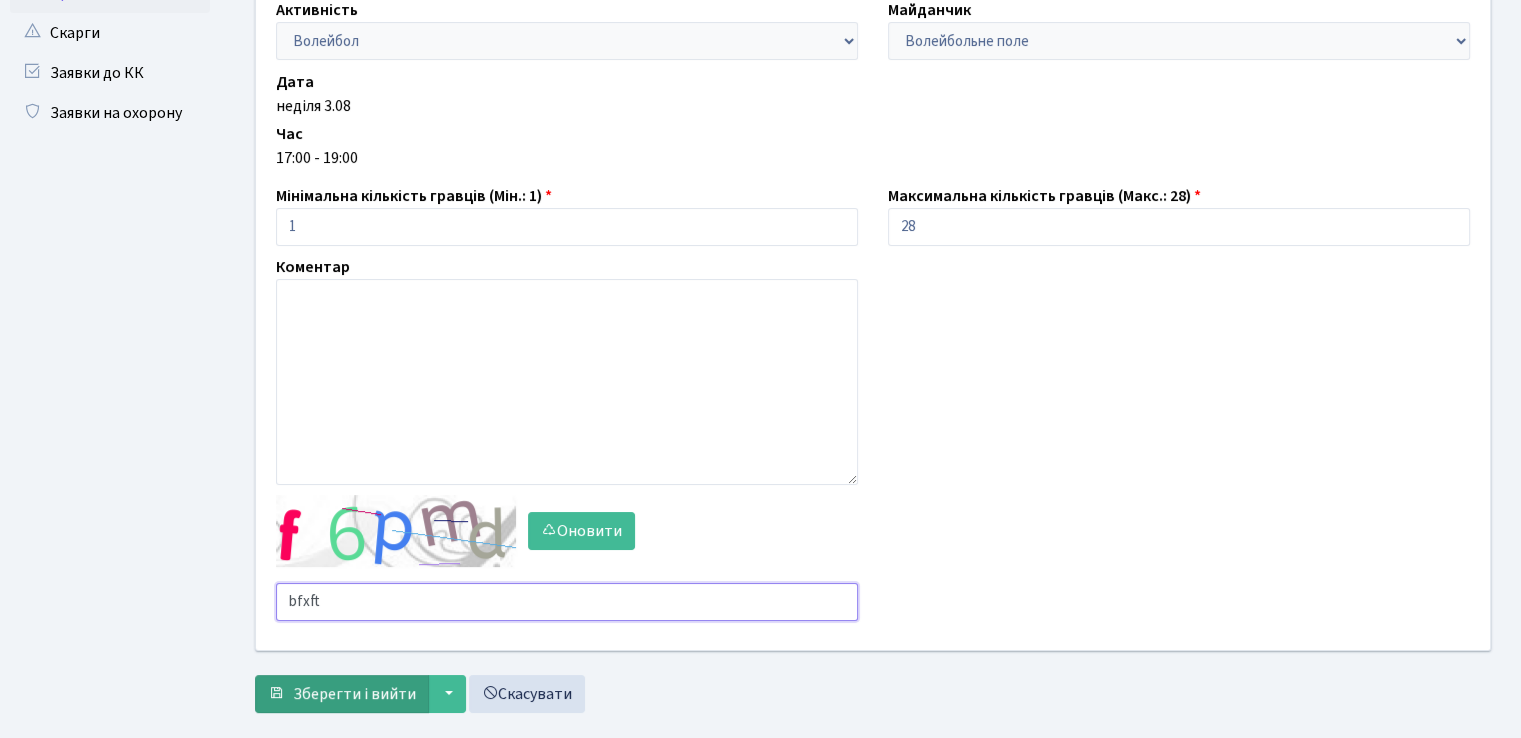 type on "bfxft" 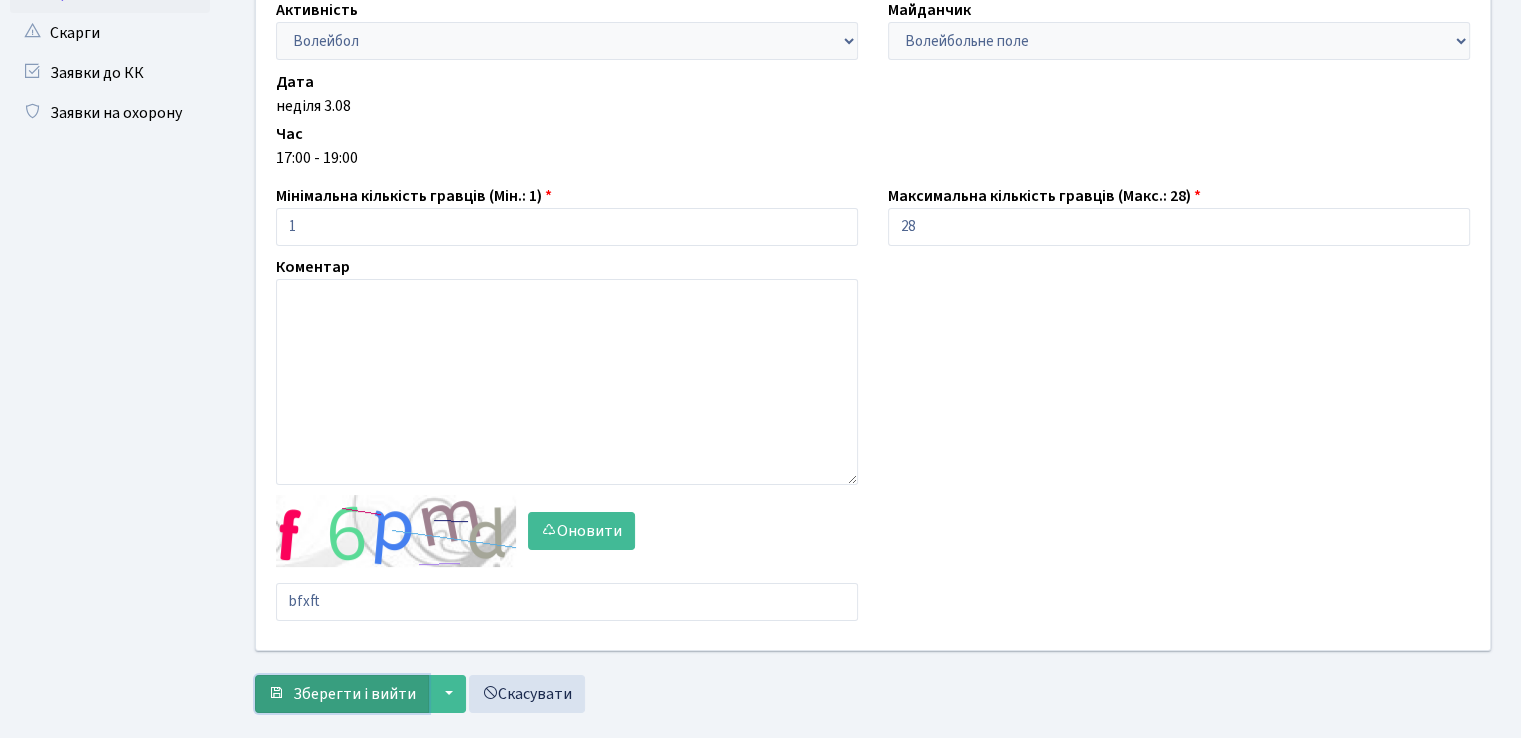 click on "Зберегти і вийти" at bounding box center (354, 694) 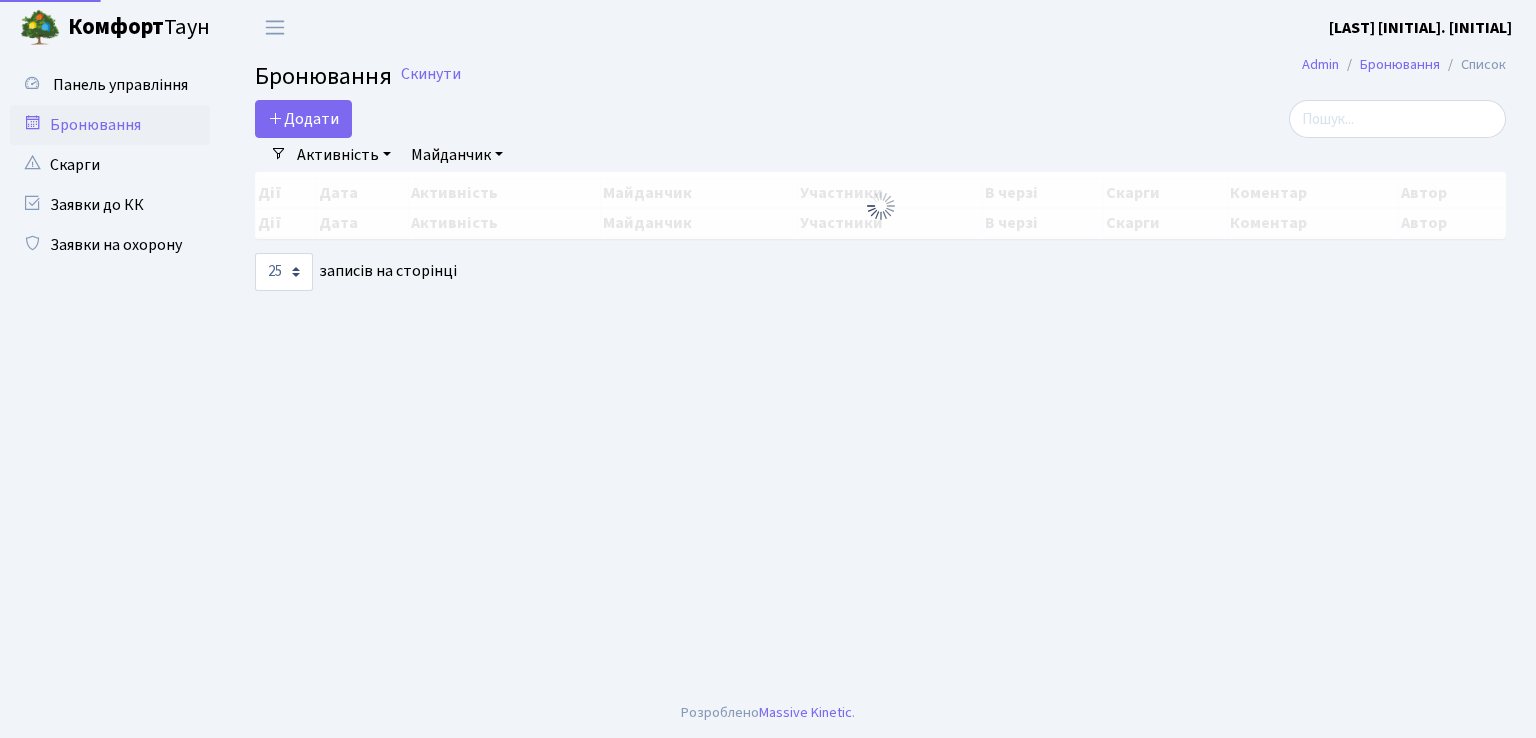 select on "25" 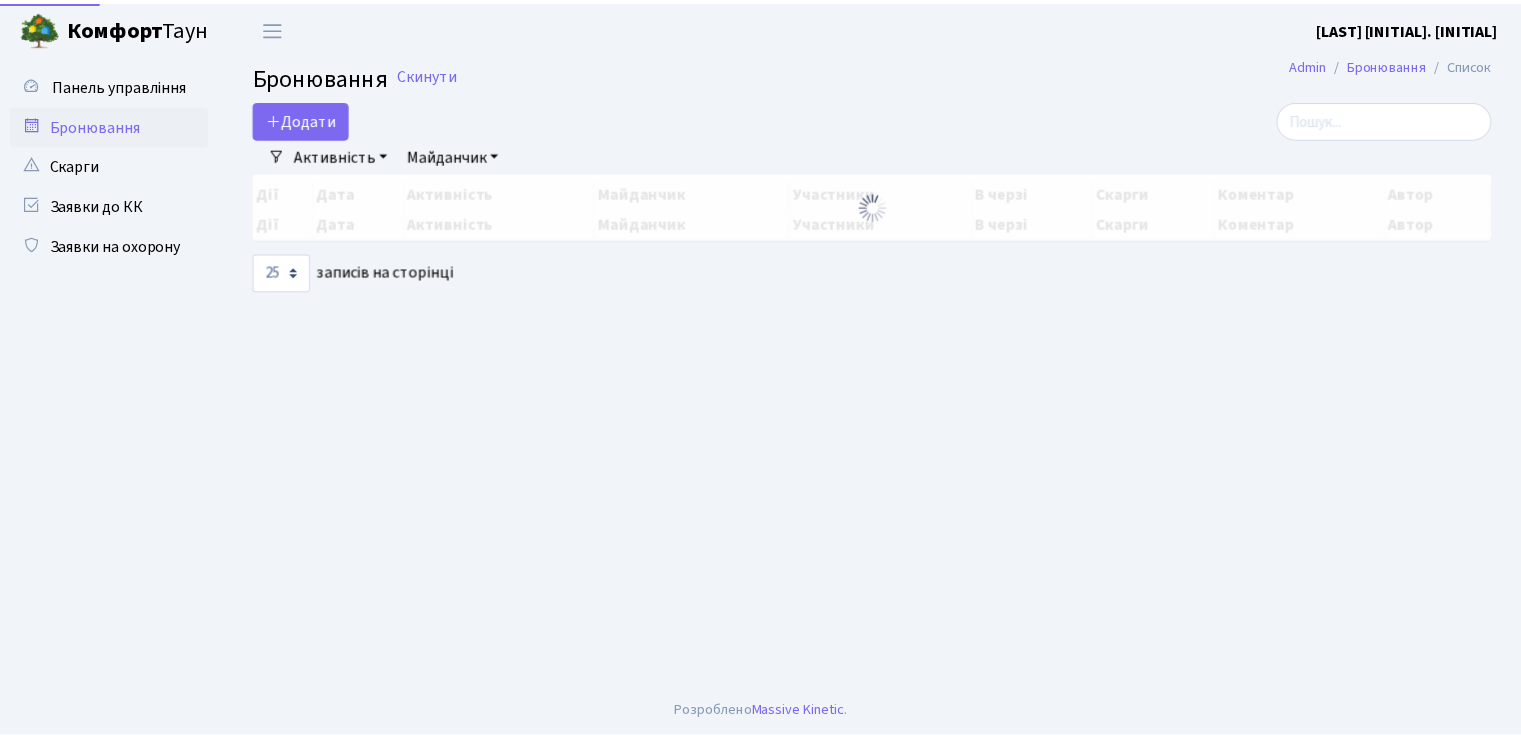 scroll, scrollTop: 0, scrollLeft: 0, axis: both 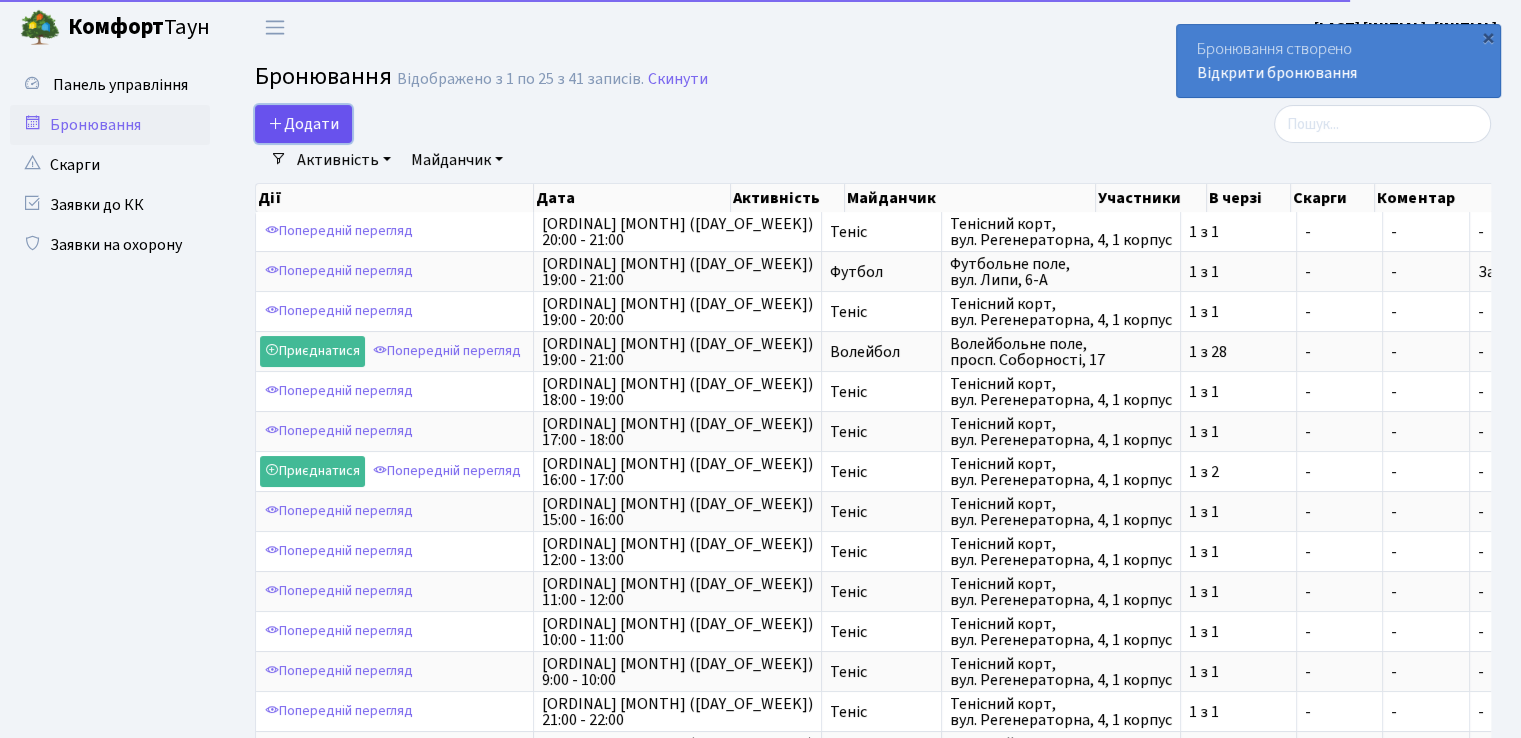 click on "Додати" at bounding box center [303, 124] 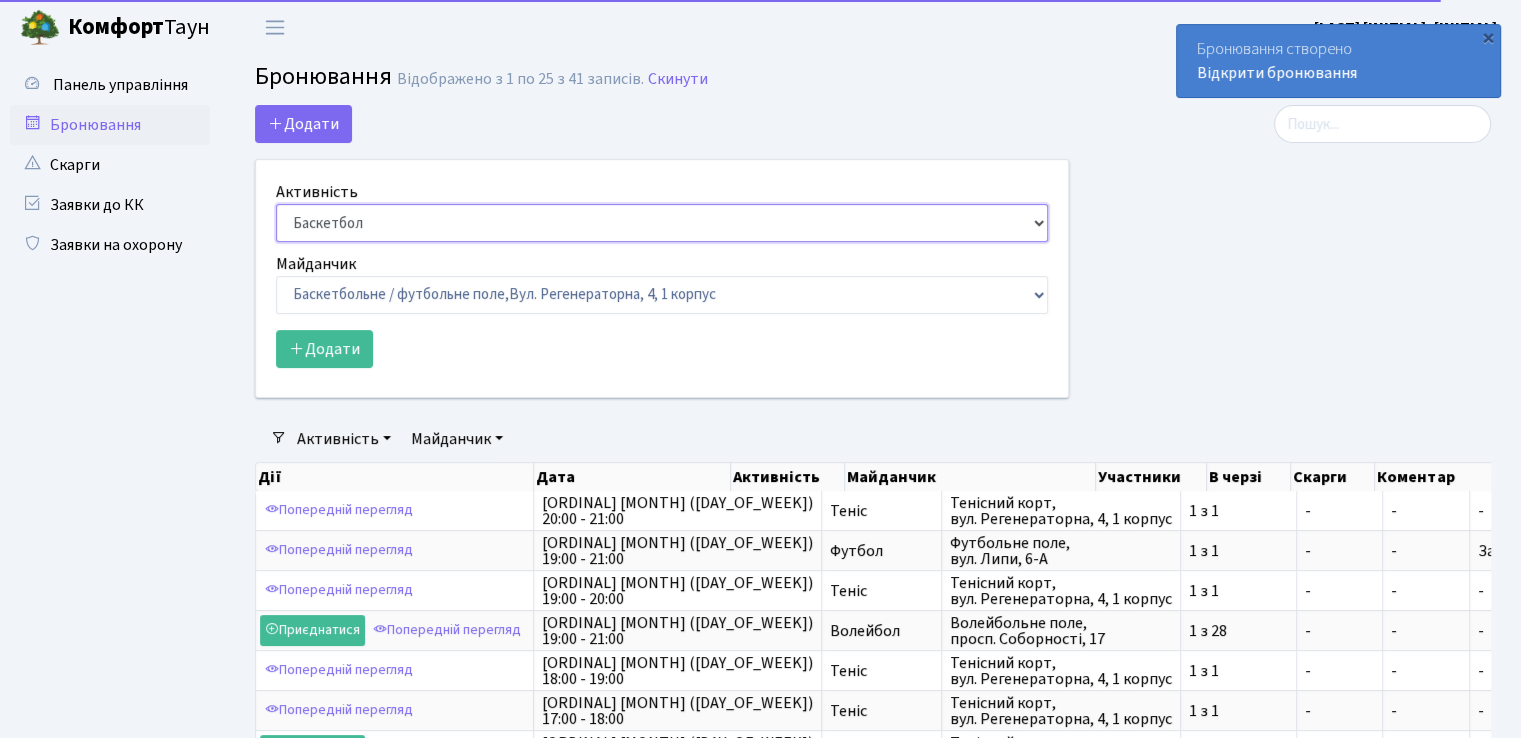 click on "Баскетбол
Волейбол
Йога
Катання на роликах
Настільний теніс
Теніс
Футбол
Фітнес" at bounding box center [662, 223] 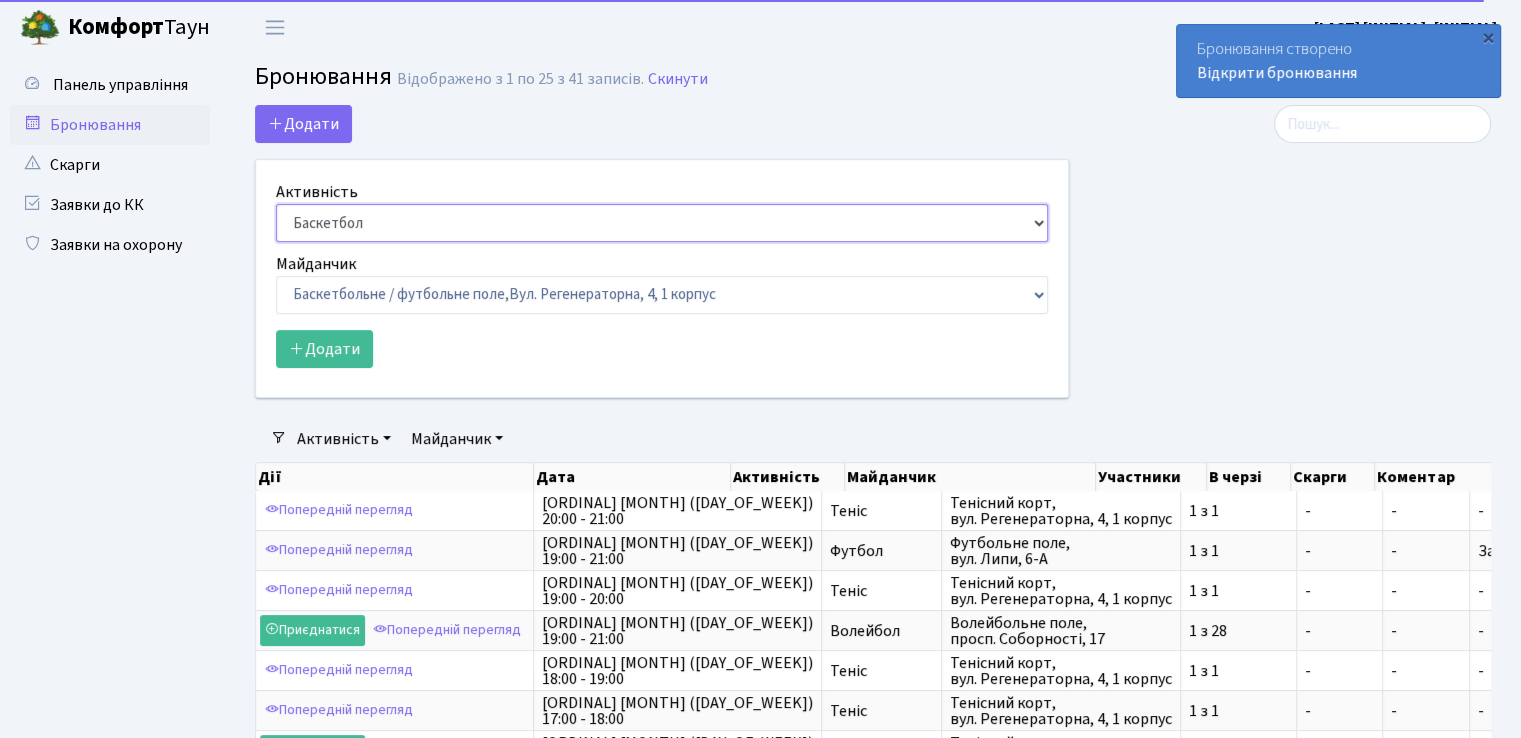 select on "4" 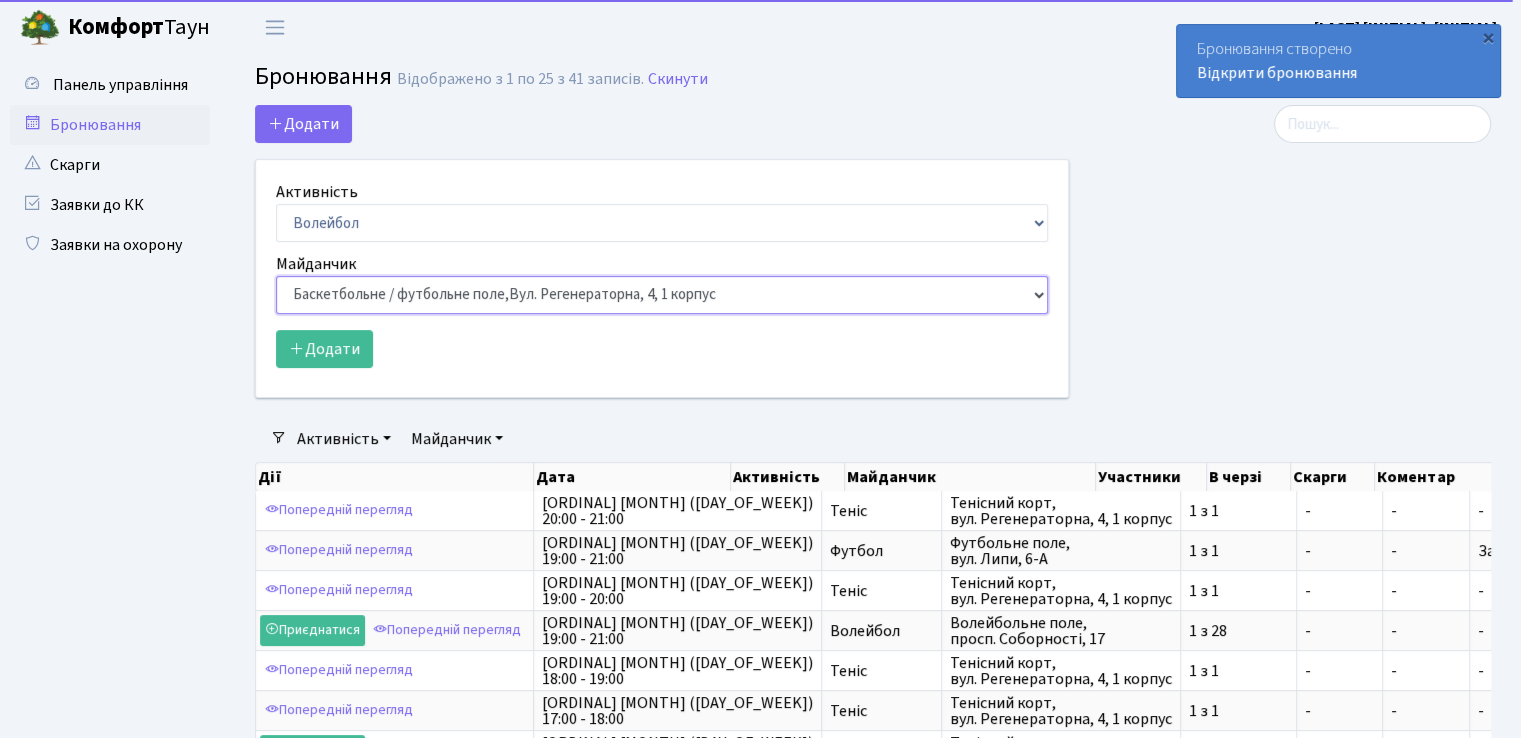 click on "Баскетбольне / футбольне поле,  Вул. Регенераторна, 4, 1 корпус
Баскетбольне поле,  вул. Регенераторна, 4, 17 корпус
Баскетбольне поле,  просп. Соборності, 17
Волейбольне поле,  вул. Регенераторна, 4, 17 корпус
Волейбольне поле,  33 паркінг, вул. Регенераторна, 4-Д
Волейбольне поле,  просп. Соборності, 17
Настільний теніс - стіл 1,  просп. Соборності, 17 Тенісний корт," at bounding box center [662, 295] 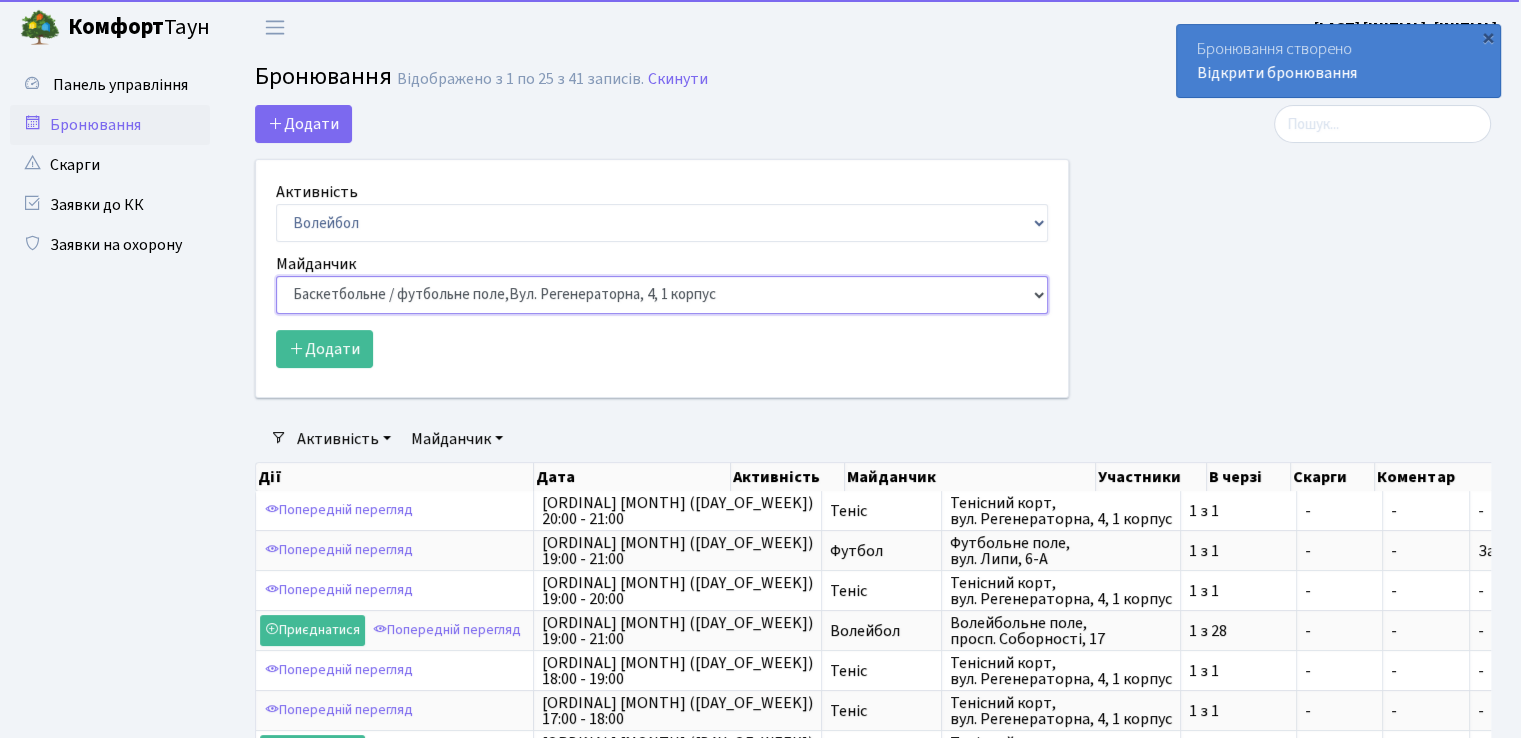 select on "5" 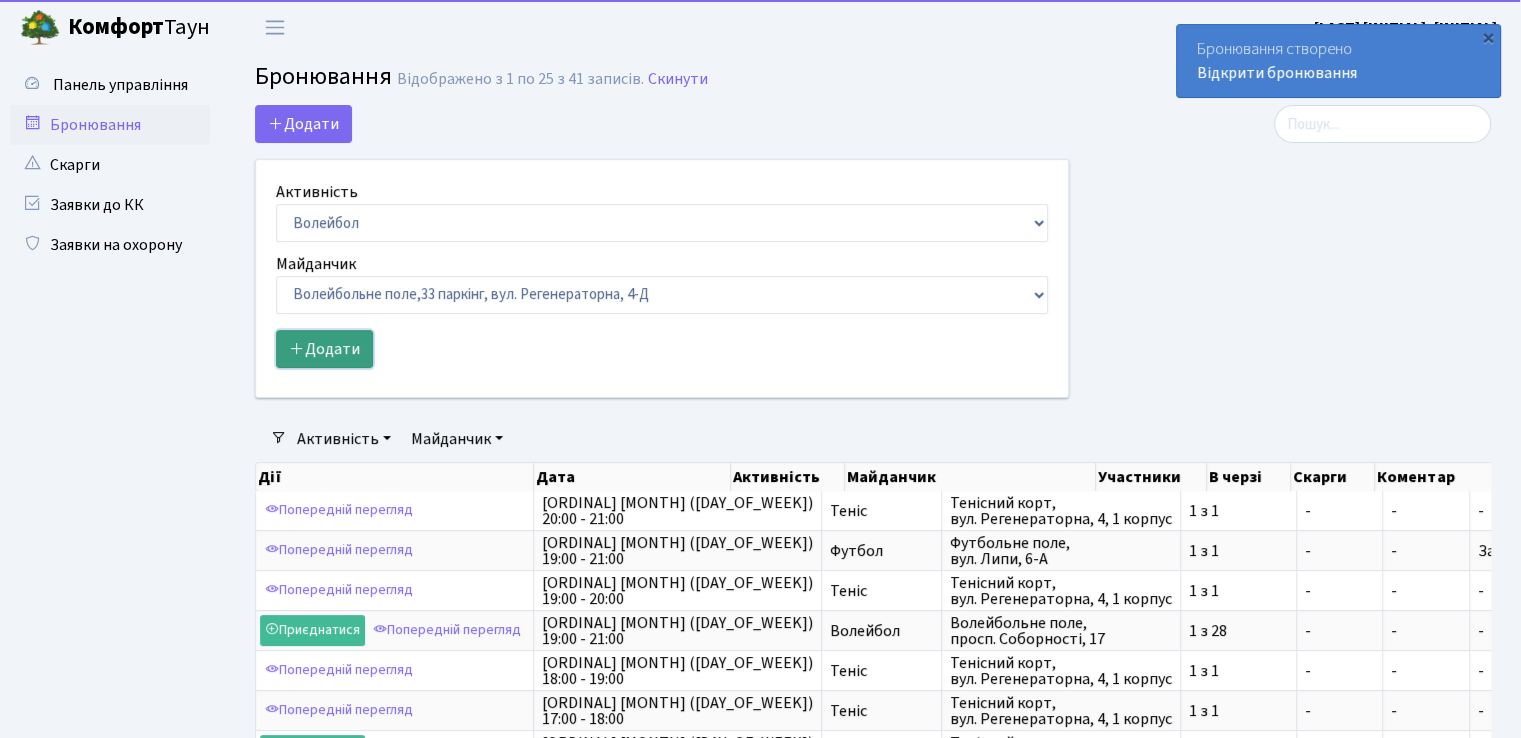 click on "Додати" at bounding box center (324, 349) 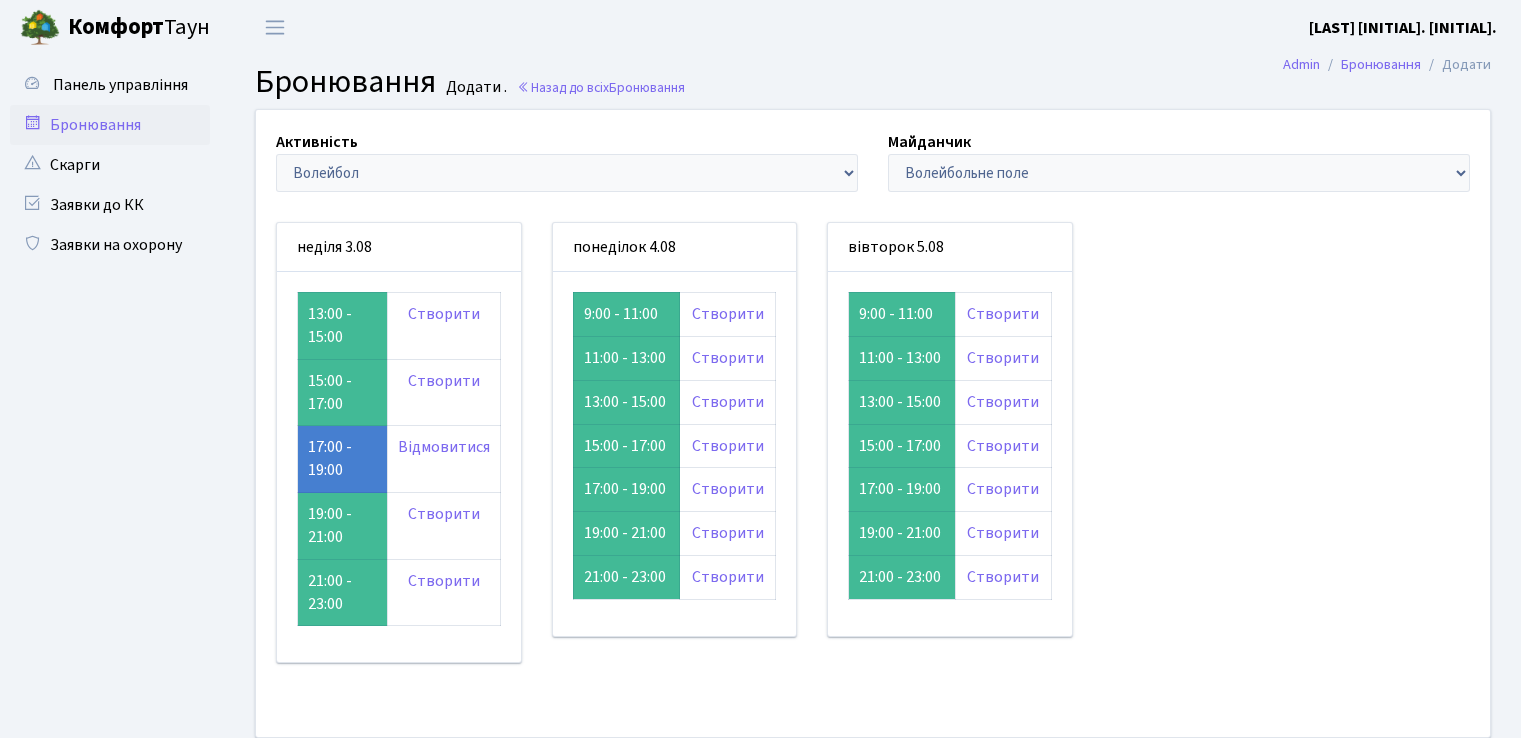 scroll, scrollTop: 0, scrollLeft: 0, axis: both 